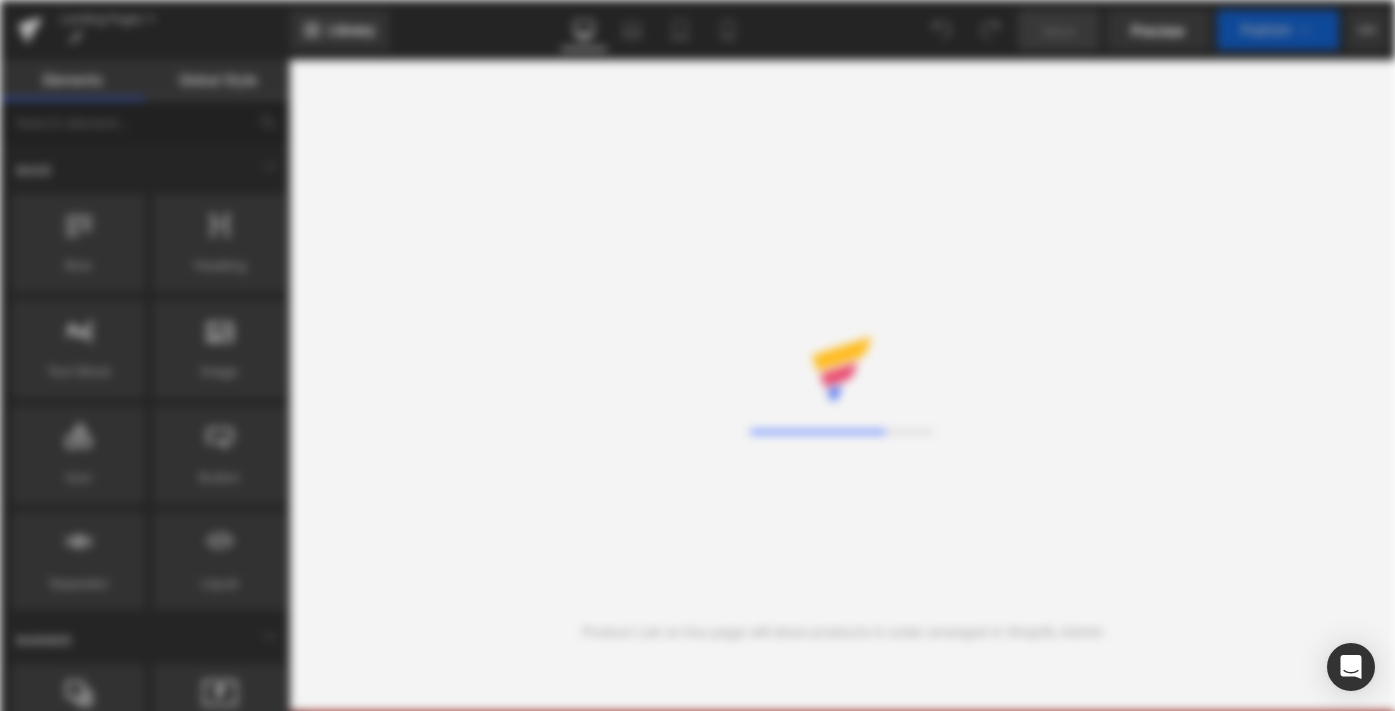 scroll, scrollTop: 0, scrollLeft: 0, axis: both 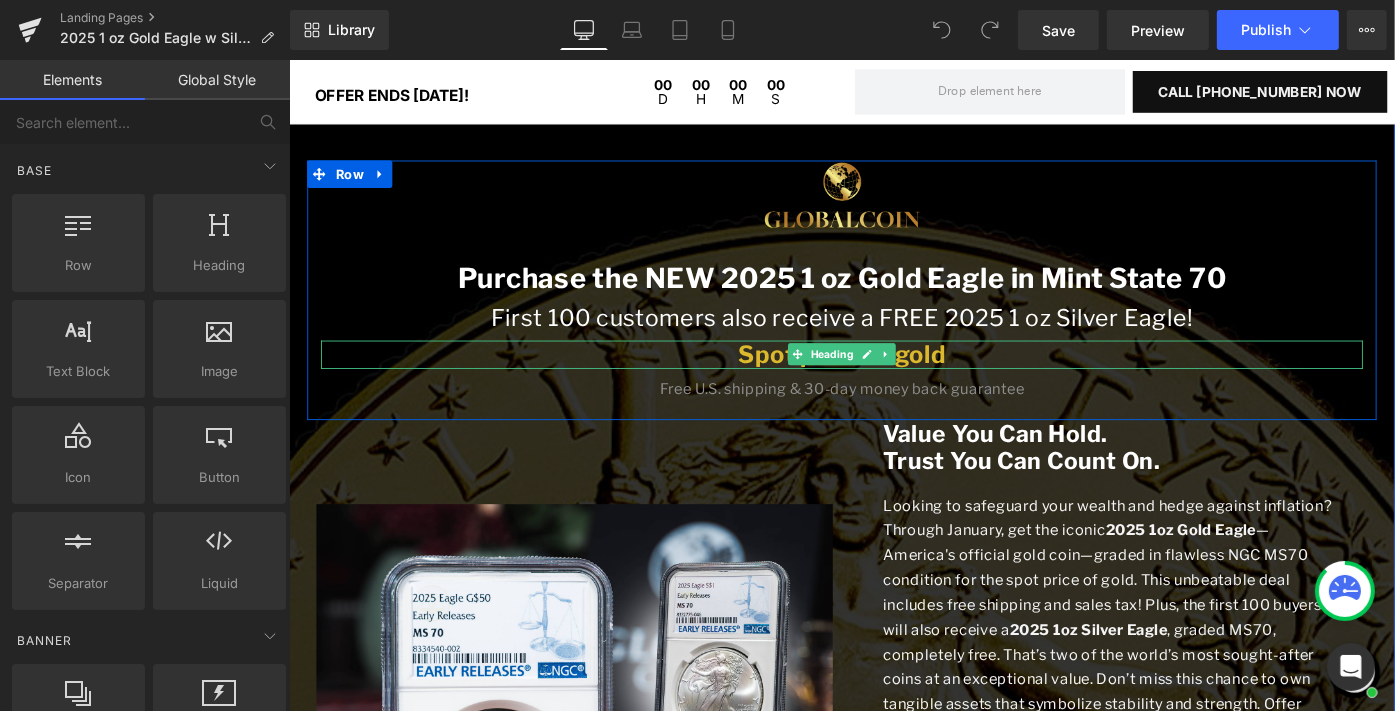 click on "Spot price of gold" at bounding box center (893, 381) 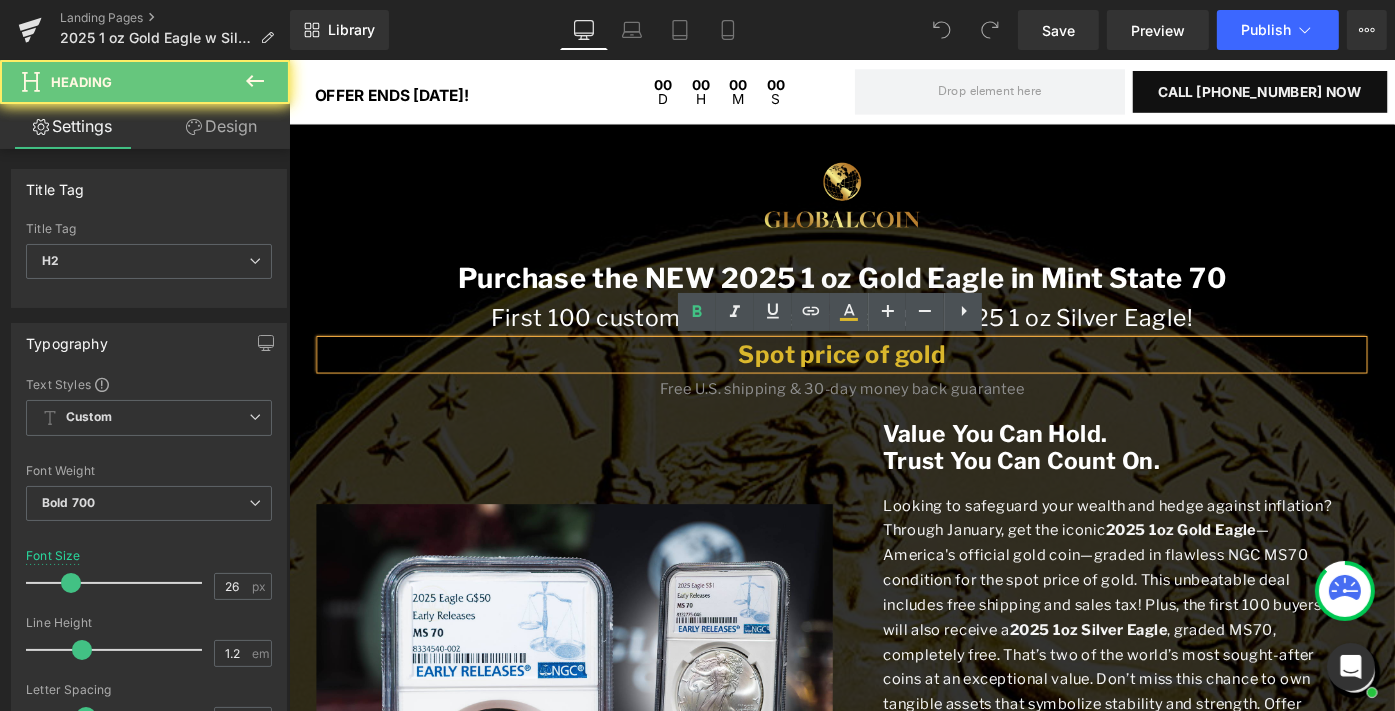 click on "Spot price of gold" at bounding box center (893, 381) 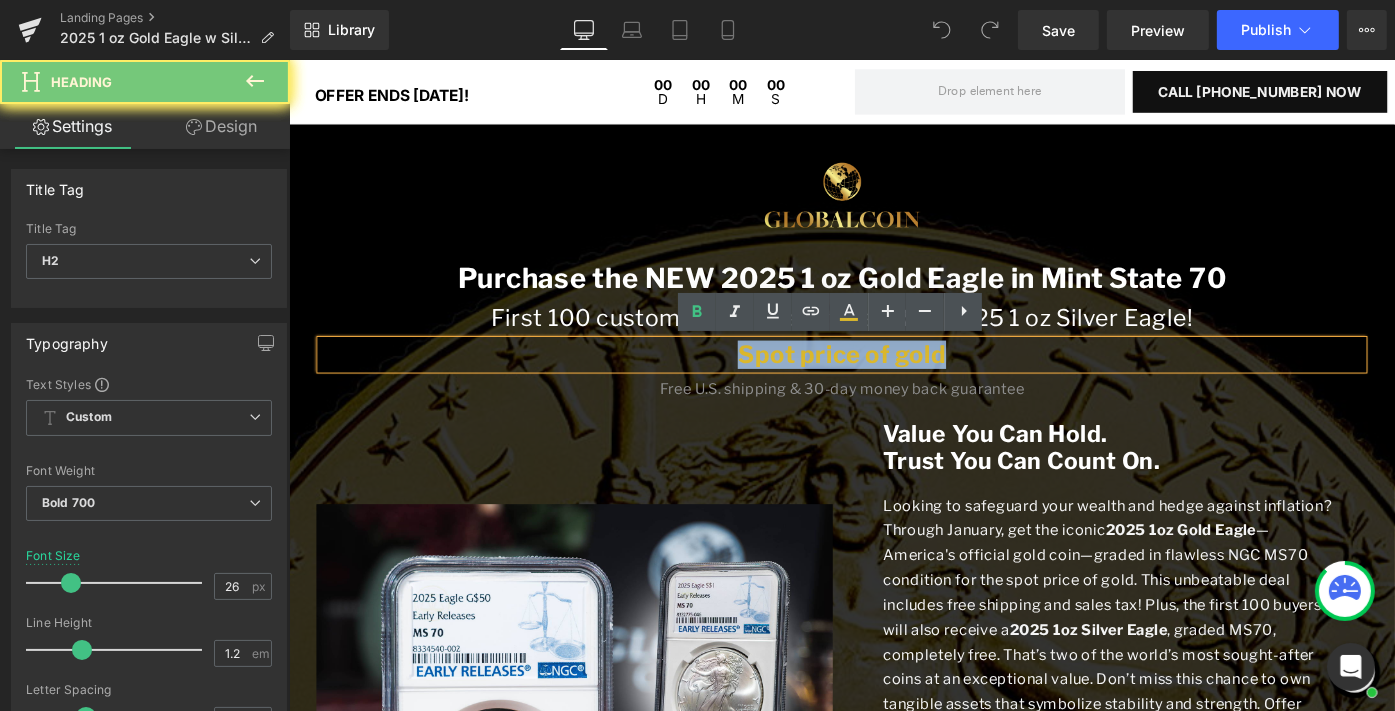 click on "Spot price of gold" at bounding box center [893, 381] 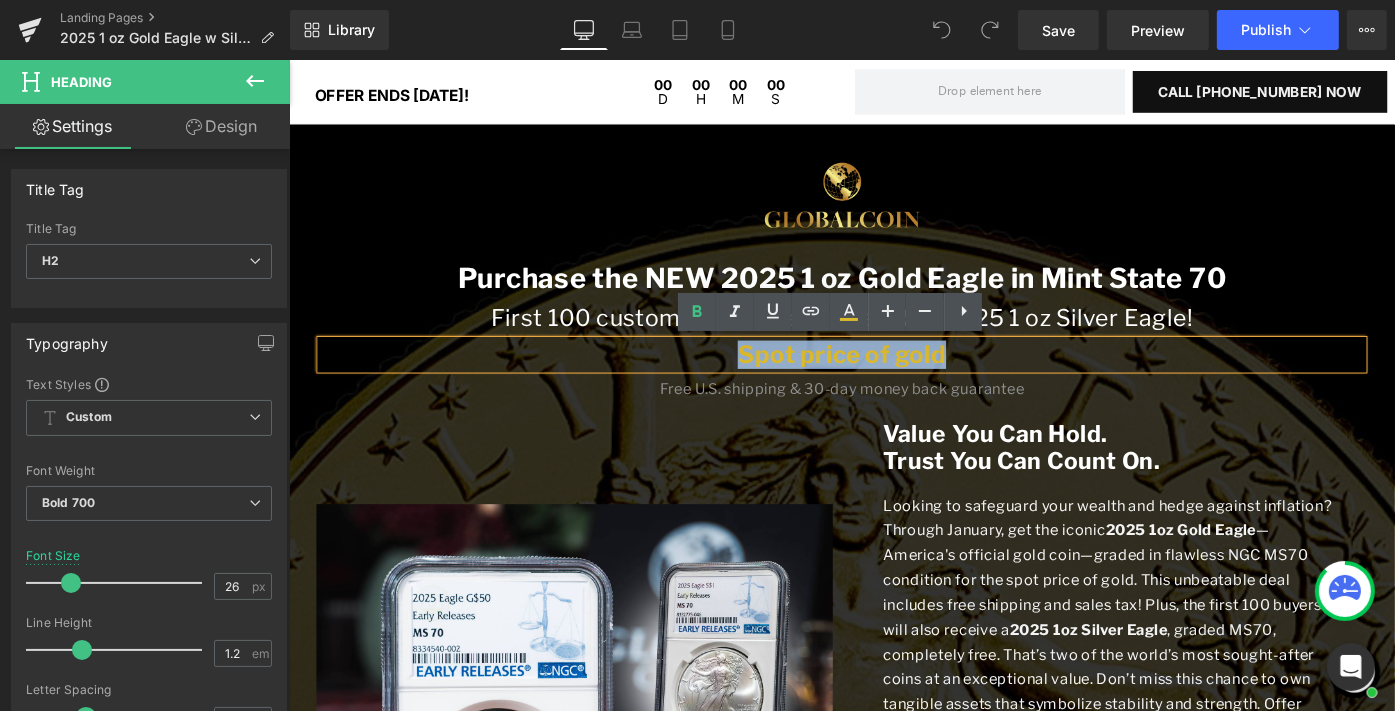 type 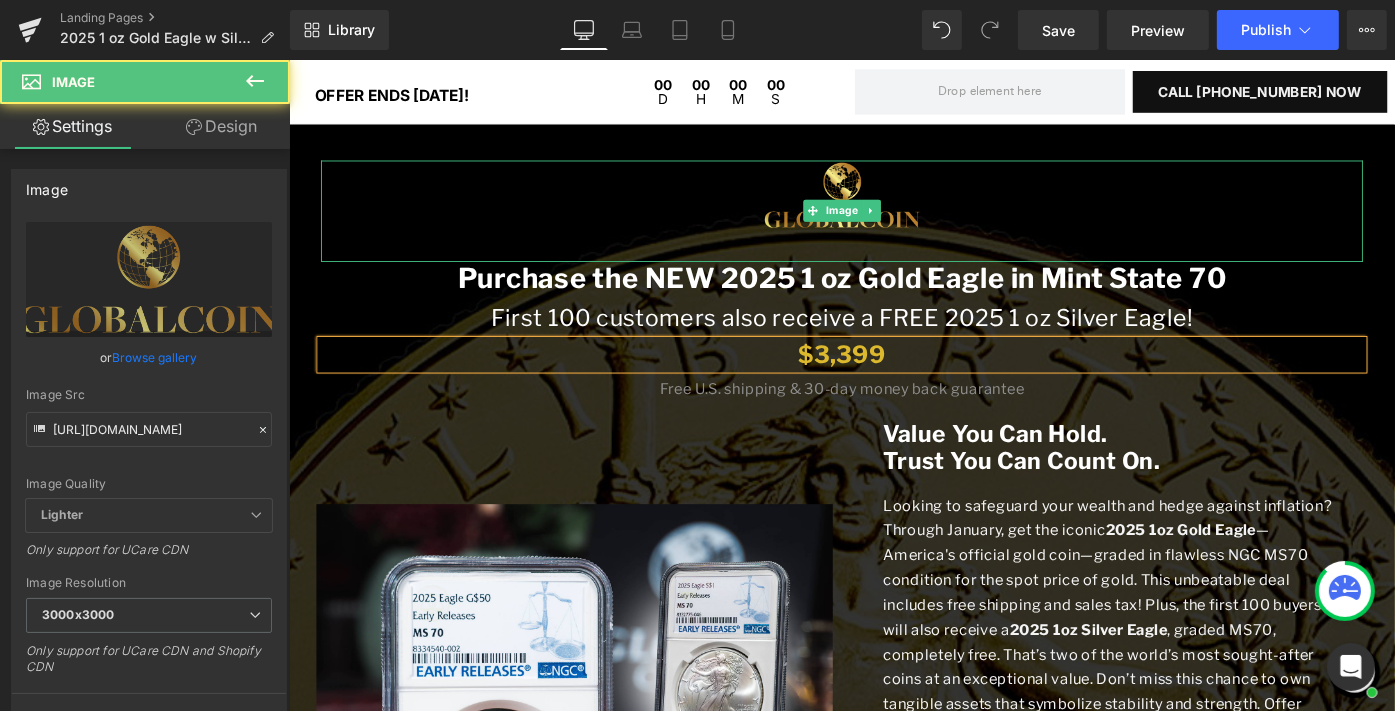 click at bounding box center [893, 224] 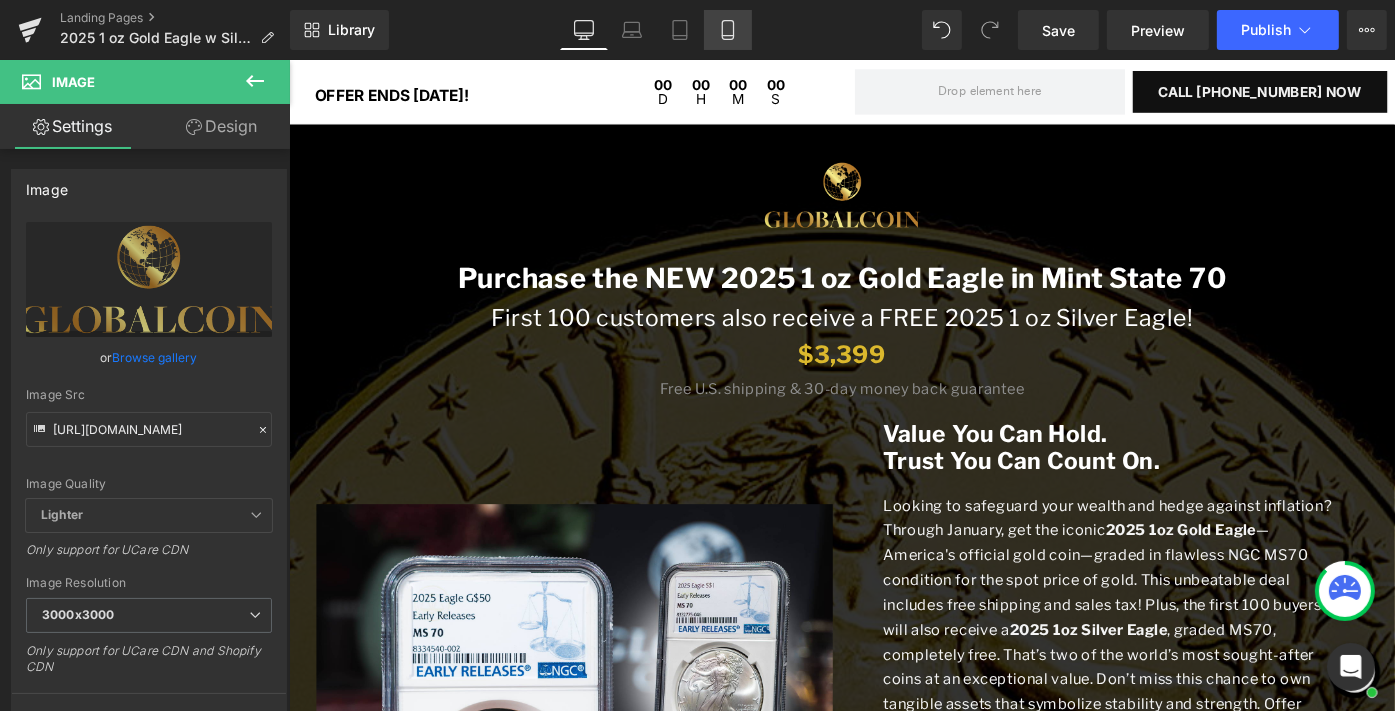 click on "Mobile" at bounding box center [728, 30] 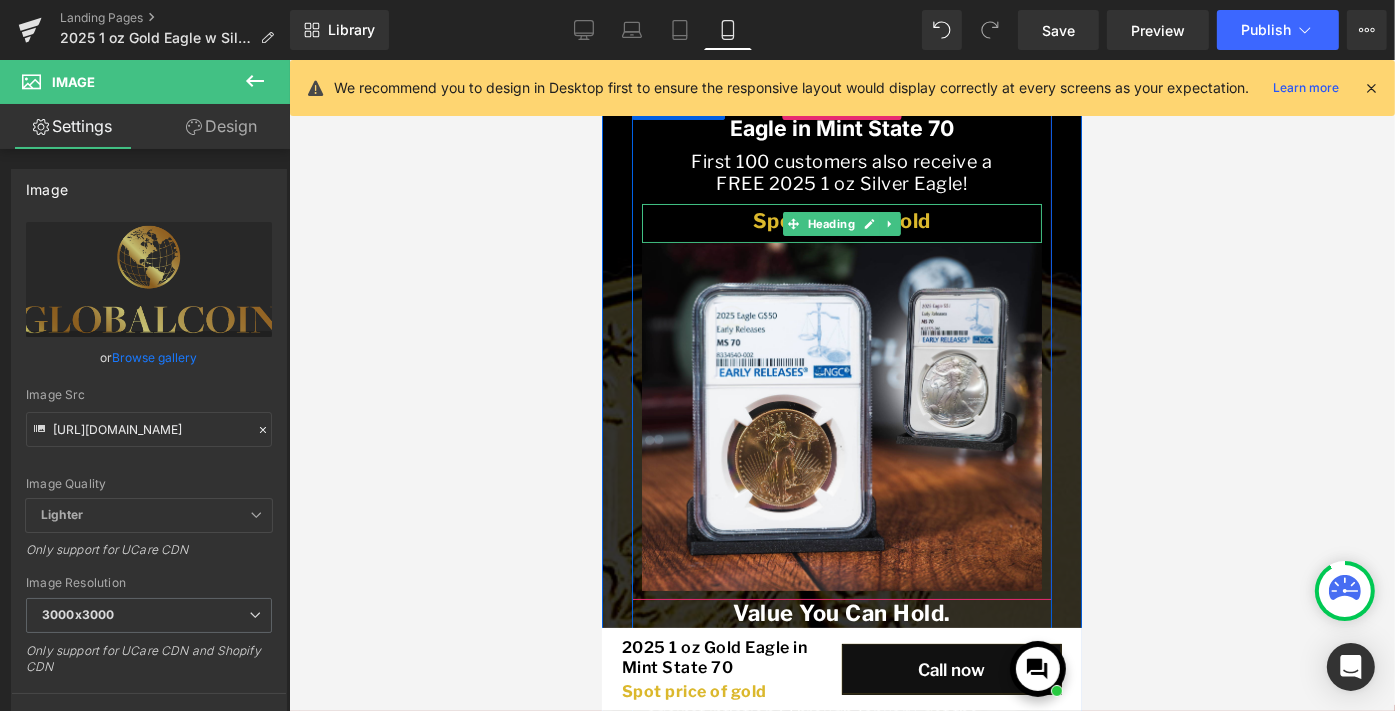 click on "Spot price of gold" at bounding box center [841, 220] 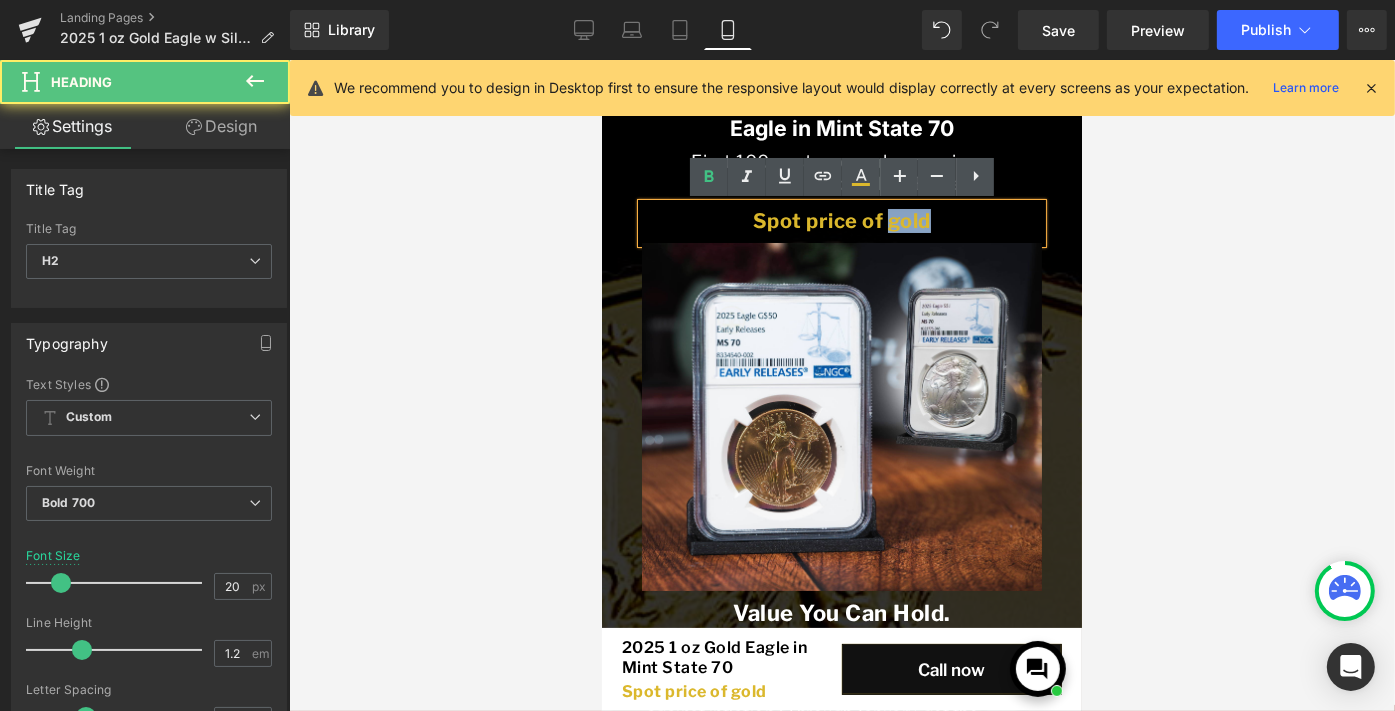 click on "Spot price of gold" at bounding box center [841, 220] 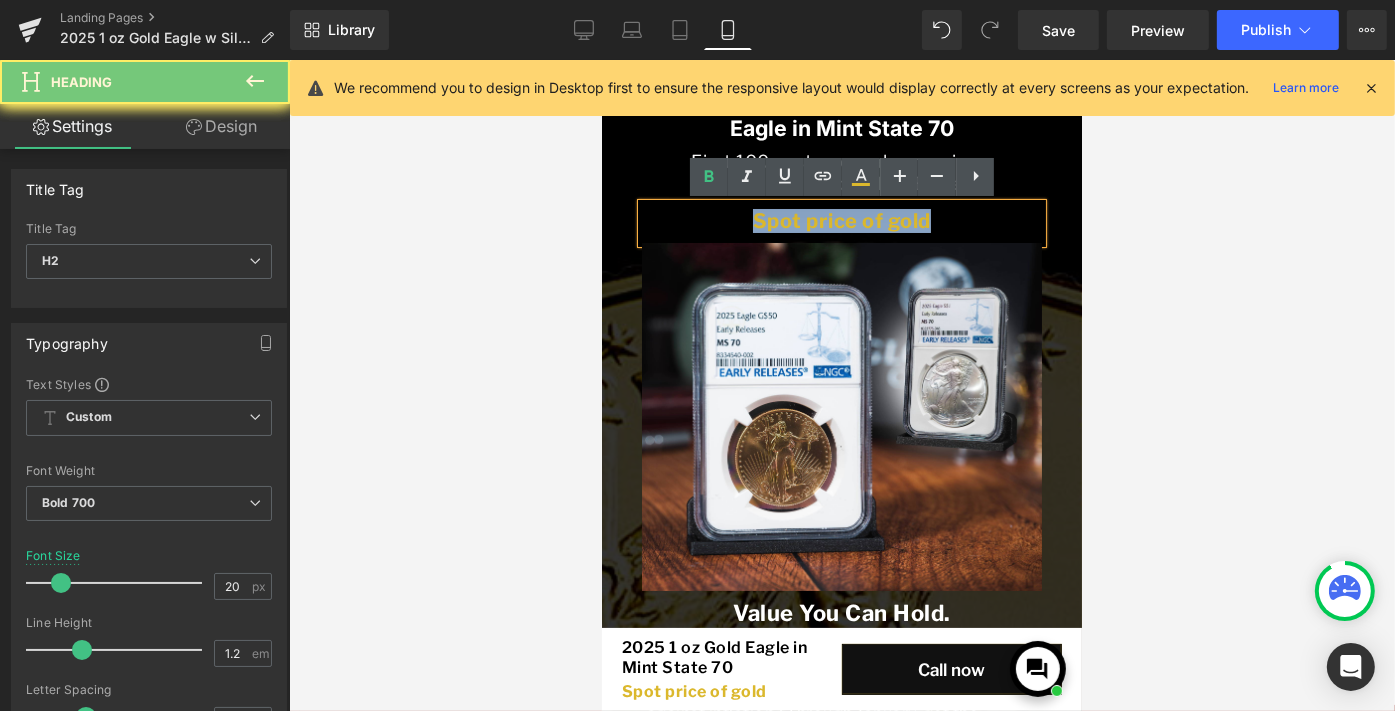 click on "Spot price of gold" at bounding box center (841, 220) 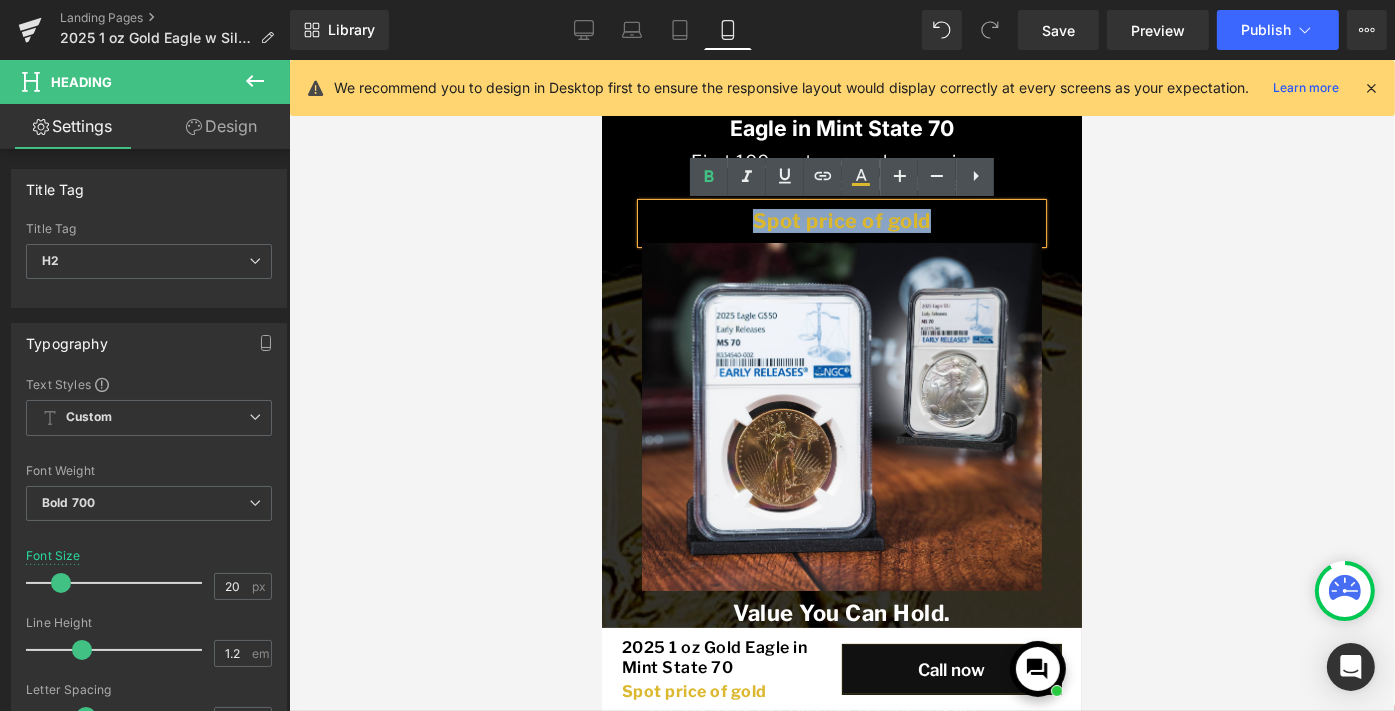 type 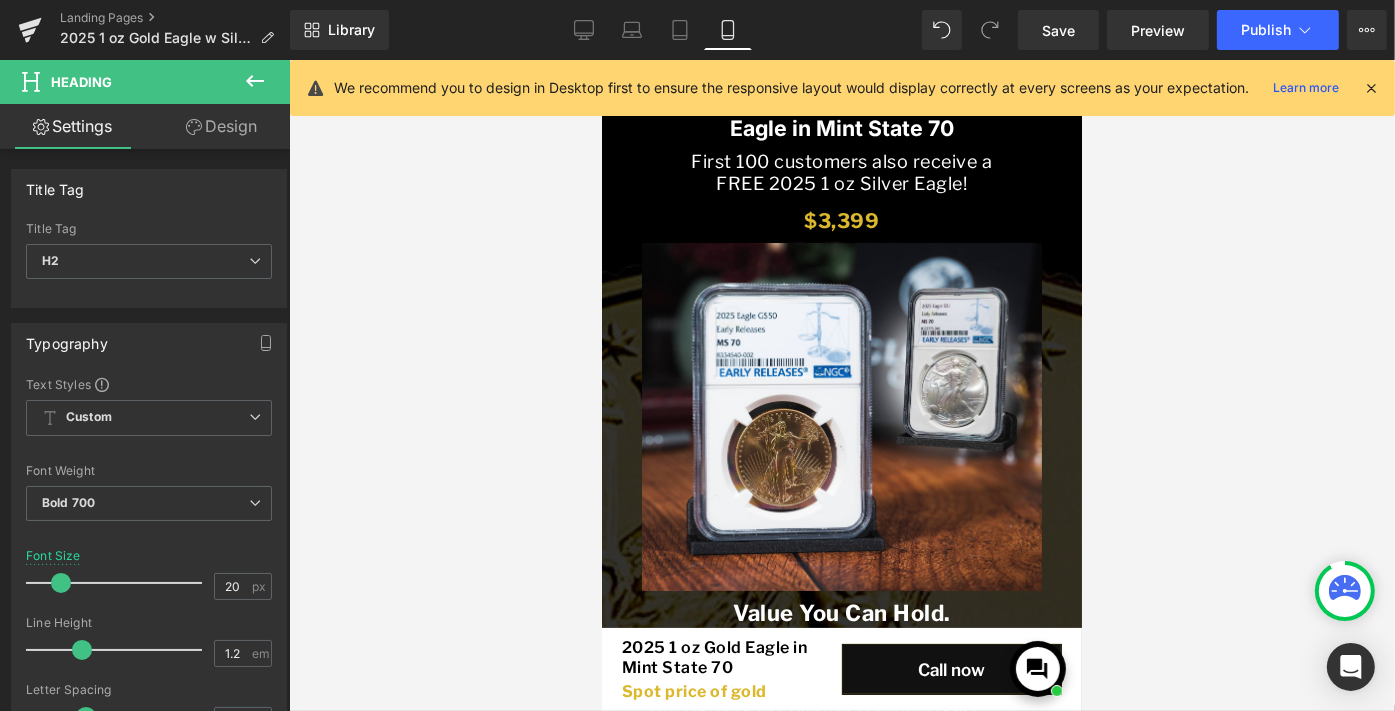 click at bounding box center [842, 385] 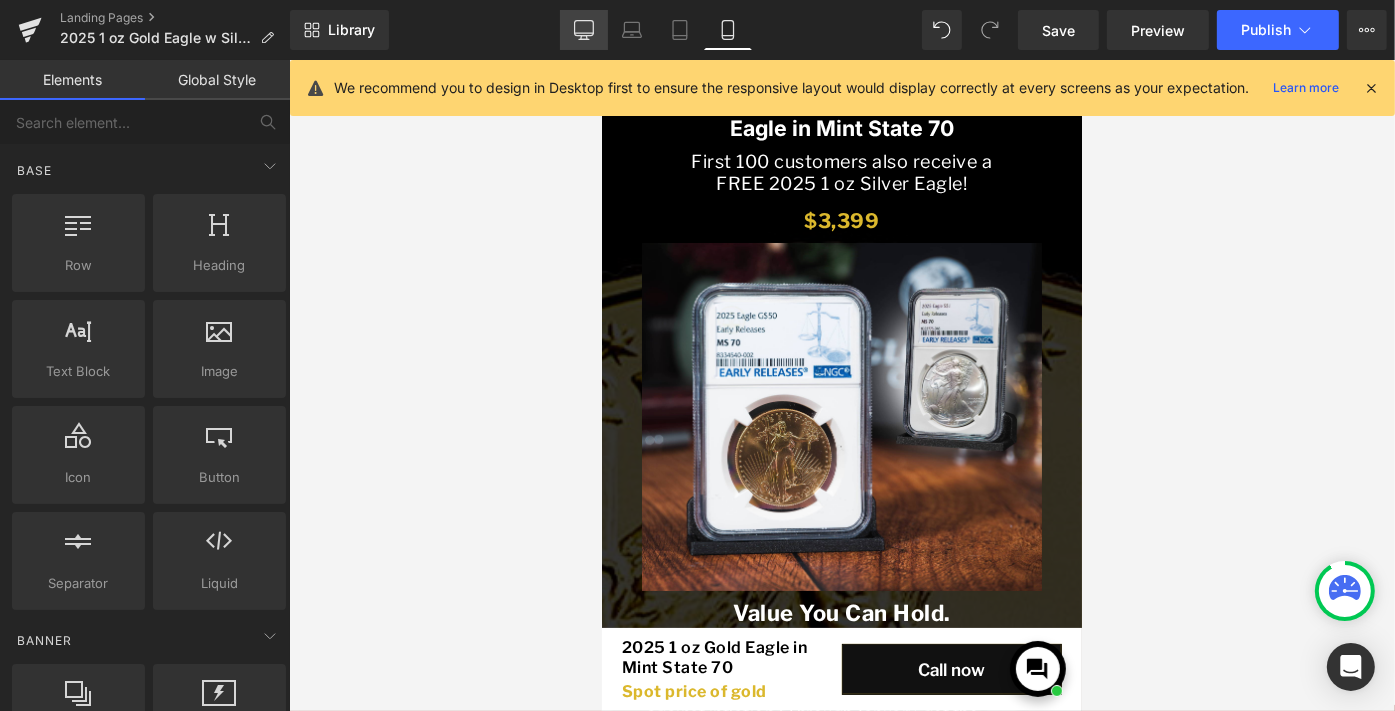 click 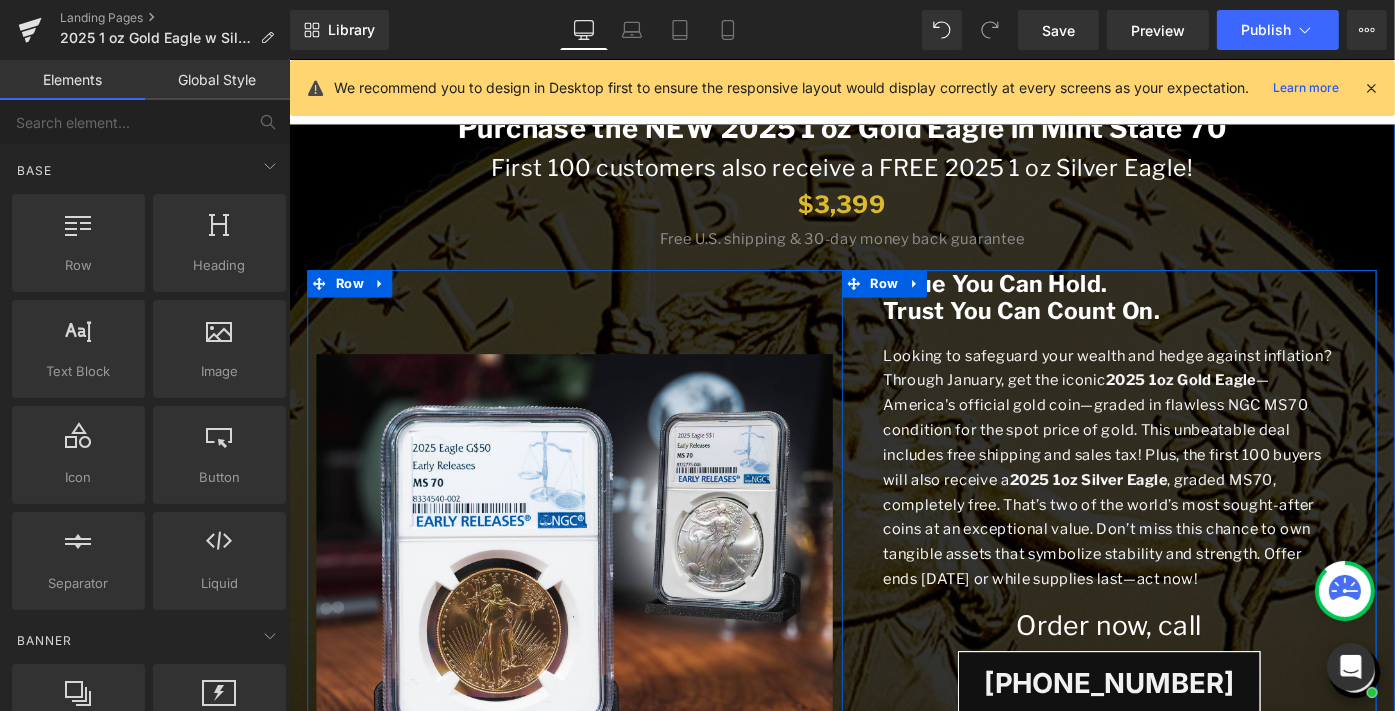 scroll, scrollTop: 184, scrollLeft: 0, axis: vertical 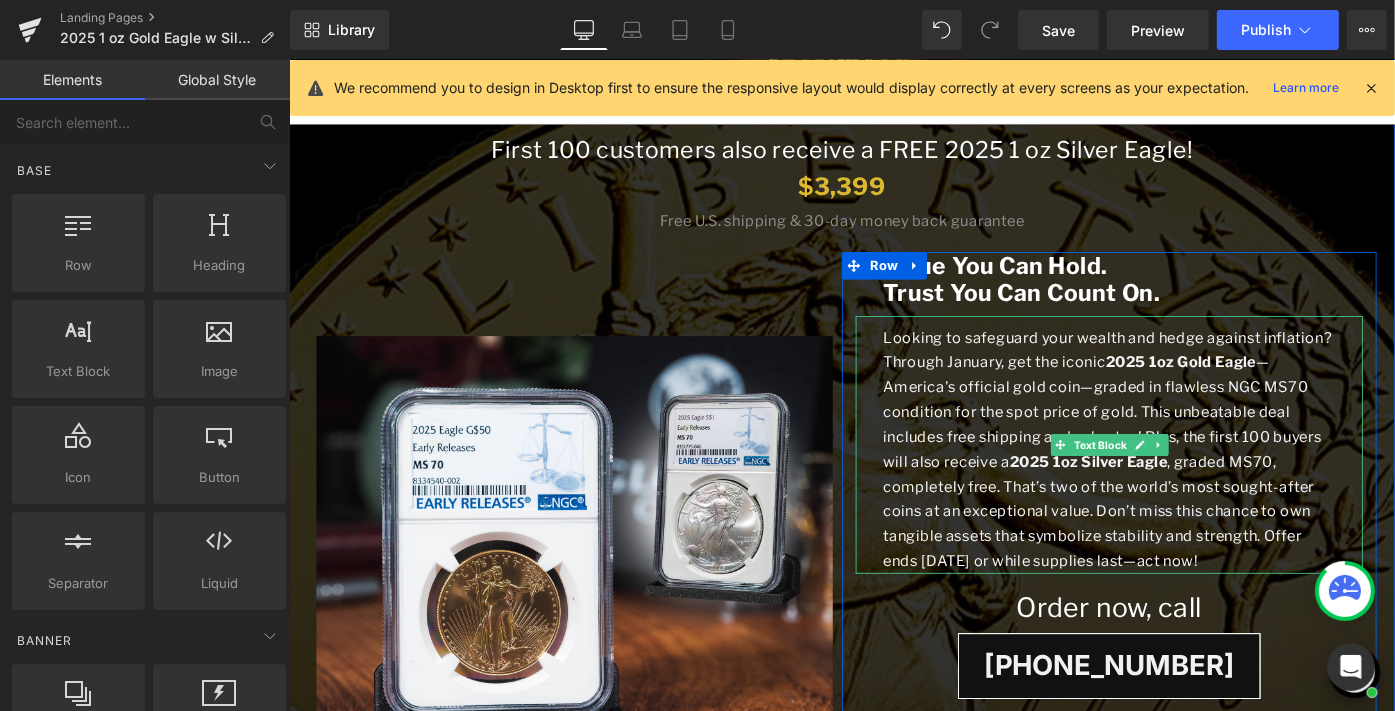click on "Looking to safeguard your wealth and hedge against inflation? Through January, get the iconic  2025 1oz Gold Eagle —America's official gold coin—graded in flawless NGC MS70 condition for the spot price of gold. This unbeatable deal includes free shipping and sales tax! Plus, the first 100 buyers will also receive a  2025 1oz Silver Eagle , graded MS70, completely free. That’s two of the world’s most sought-after coins at an exceptional value. Don’t miss this chance to own tangible assets that symbolize stability and strength. Offer ends [DATE] or while supplies last—act now!" at bounding box center (1183, 485) 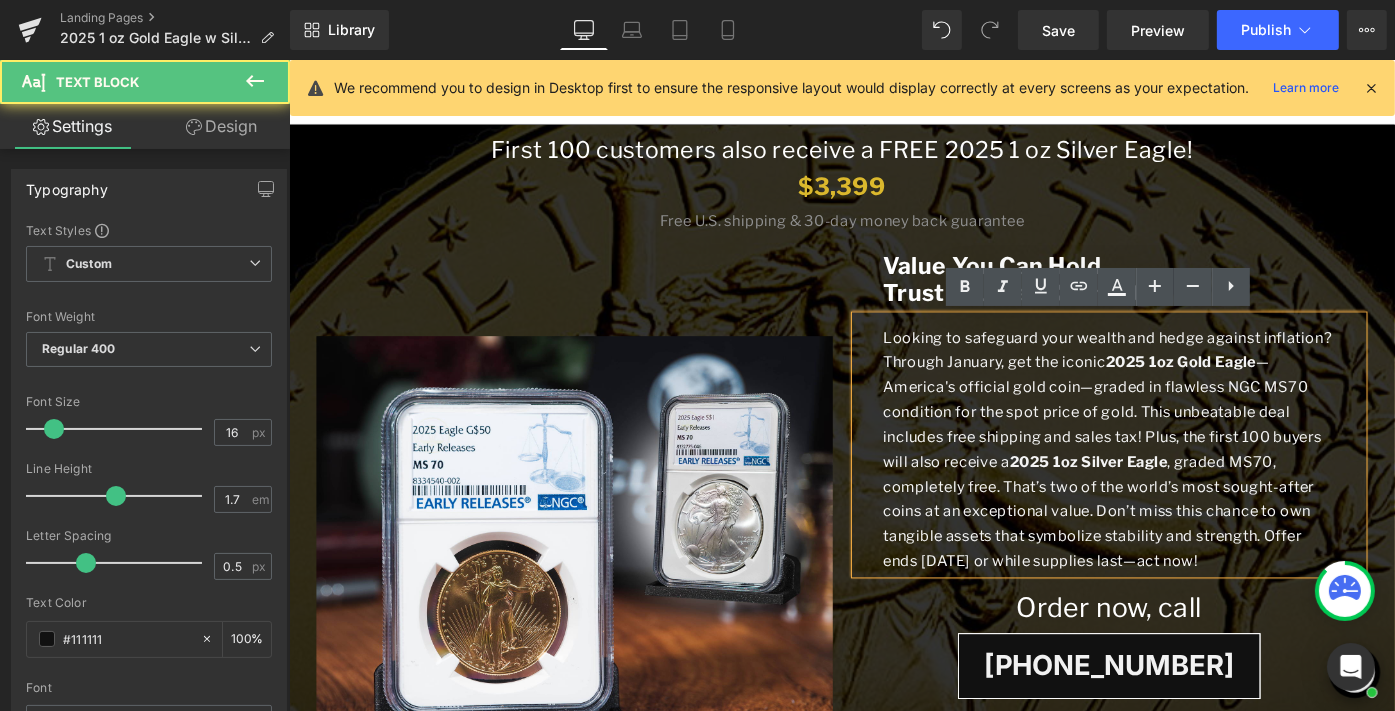 click on "Looking to safeguard your wealth and hedge against inflation? Through January, get the iconic  2025 1oz Gold Eagle —America's official gold coin—graded in flawless NGC MS70 condition for the spot price of gold. This unbeatable deal includes free shipping and sales tax! Plus, the first 100 buyers will also receive a  2025 1oz Silver Eagle , graded MS70, completely free. That’s two of the world’s most sought-after coins at an exceptional value. Don’t miss this chance to own tangible assets that symbolize stability and strength. Offer ends [DATE] or while supplies last—act now!" at bounding box center (1183, 485) 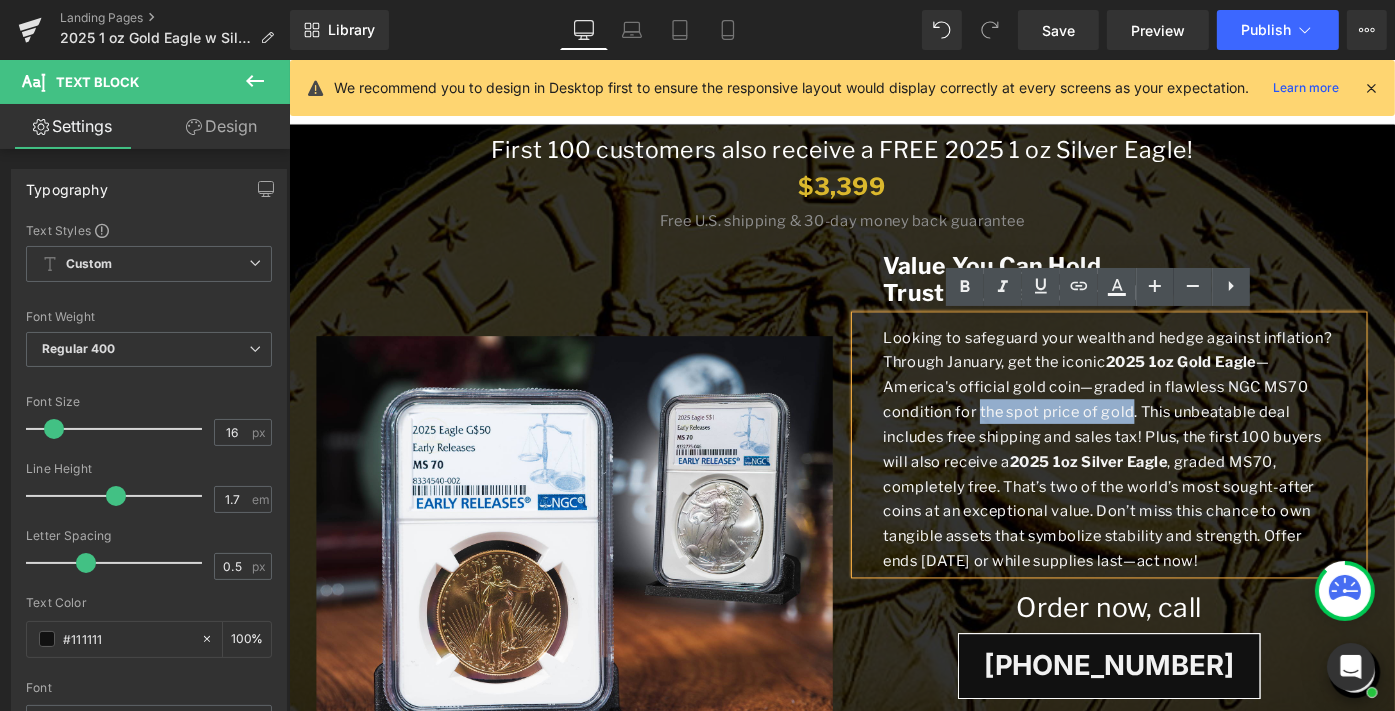 drag, startPoint x: 1211, startPoint y: 447, endPoint x: 1044, endPoint y: 448, distance: 167.00299 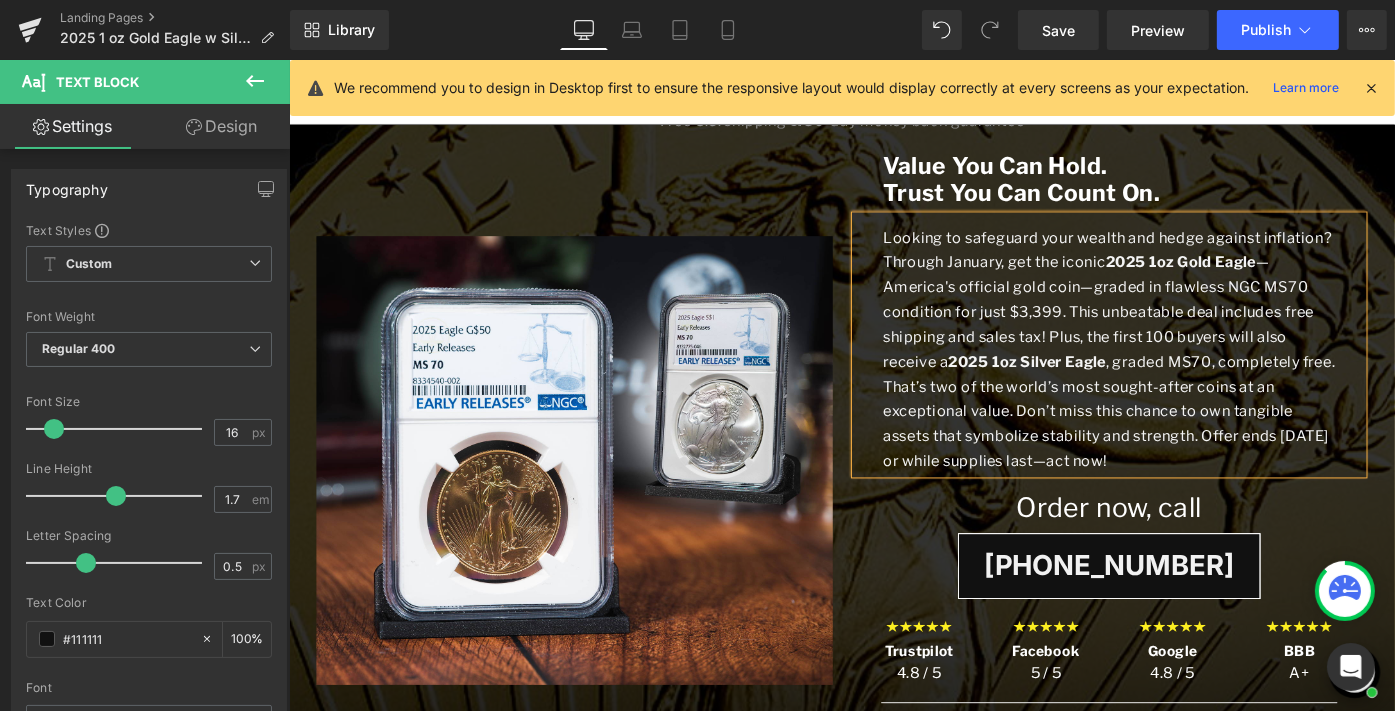 scroll, scrollTop: 296, scrollLeft: 0, axis: vertical 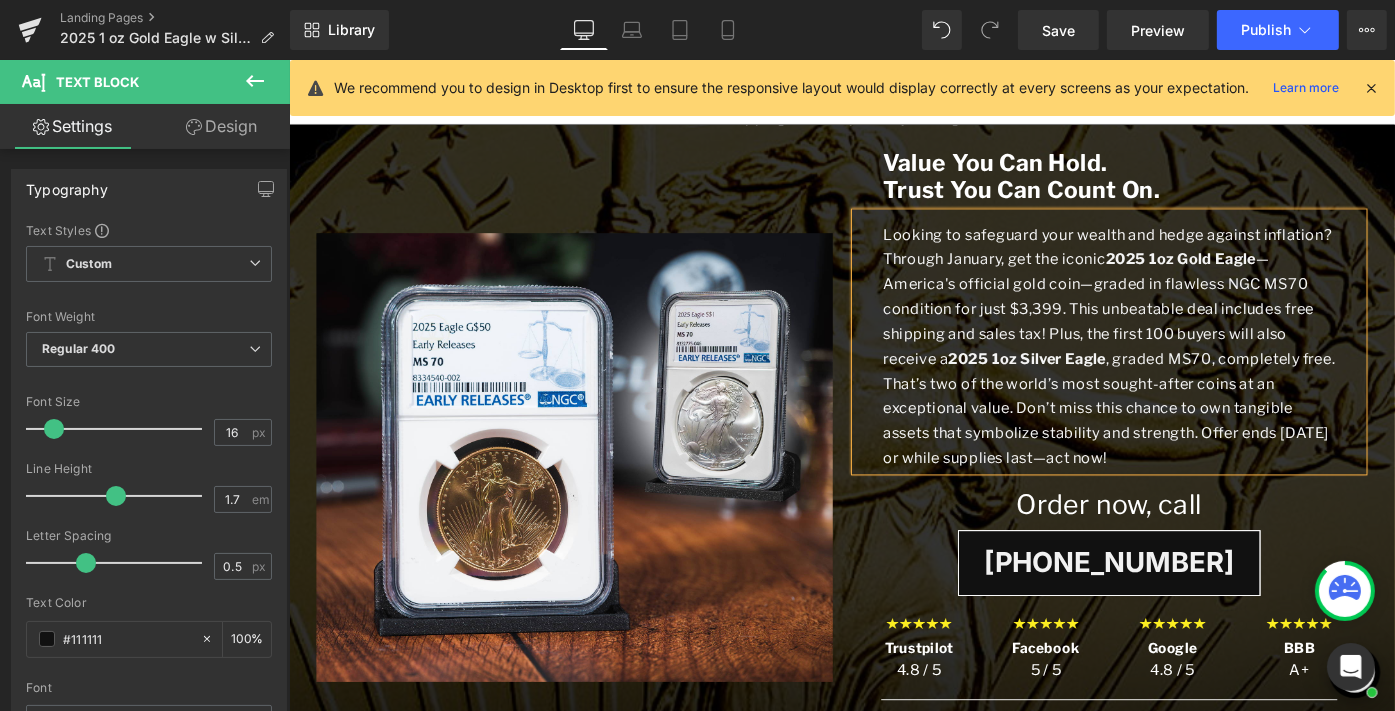 click on "Looking to safeguard your wealth and hedge against inflation? Through January, get the iconic  2025 1oz Gold Eagle —America's official gold coin—graded in flawless NGC MS70 condition for just $3,399. This unbeatable deal includes free shipping and sales tax! Plus, the first 100 buyers will also receive a  2025 1oz Silver Eagle , graded MS70, completely free. That’s two of the world’s most sought-after coins at an exceptional value. Don’t miss this chance to own tangible assets that symbolize stability and strength. Offer ends [DATE] or while supplies last—act now!" at bounding box center [1185, 373] 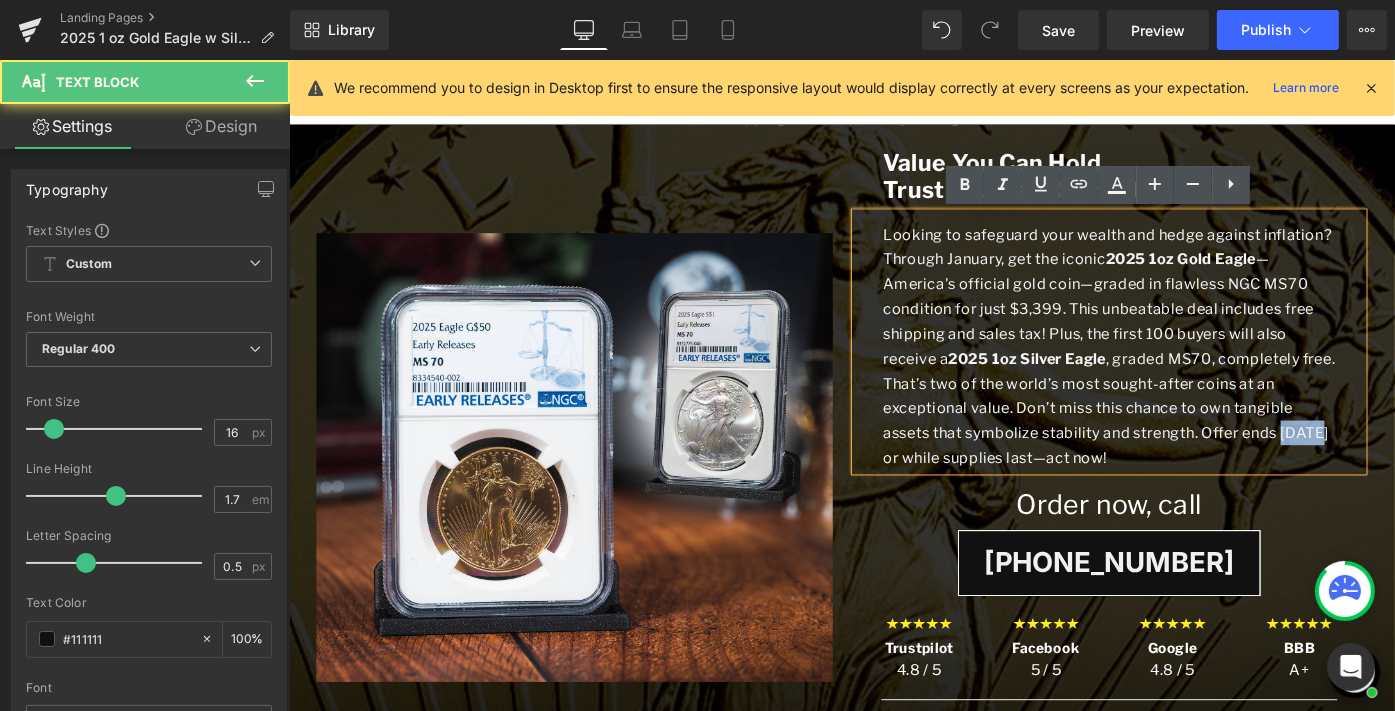 drag, startPoint x: 1378, startPoint y: 470, endPoint x: 1413, endPoint y: 469, distance: 35.014282 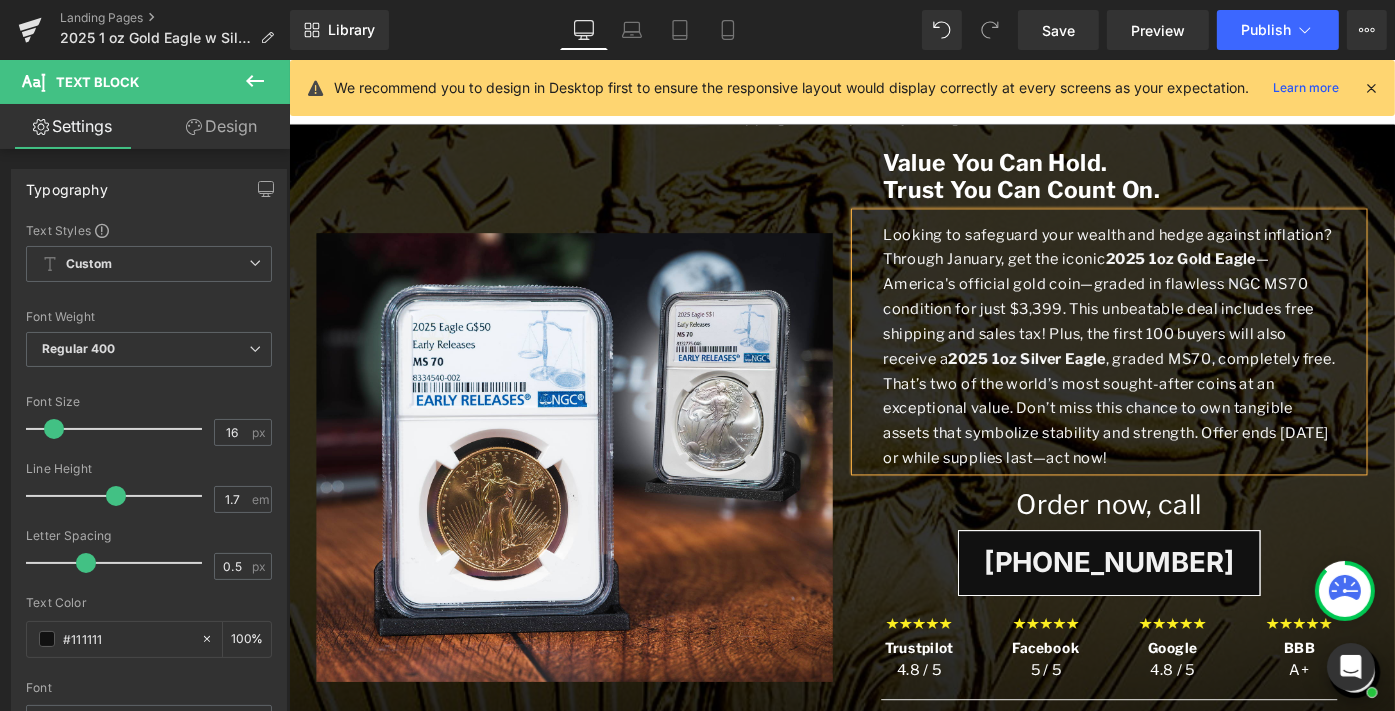 click on "Looking to safeguard your wealth and hedge against inflation? Through January, get the iconic  2025 1oz Gold Eagle —America's official gold coin—graded in flawless NGC MS70 condition for just $3,399. This unbeatable deal includes free shipping and sales tax! Plus, the first 100 buyers will also receive a  2025 1oz Silver Eagle , graded MS70, completely free. That’s two of the world’s most sought-after coins at an exceptional value. Don’t miss this chance to own tangible assets that symbolize stability and strength. Offer ends [DATE] or while supplies last—act now!" at bounding box center (1185, 373) 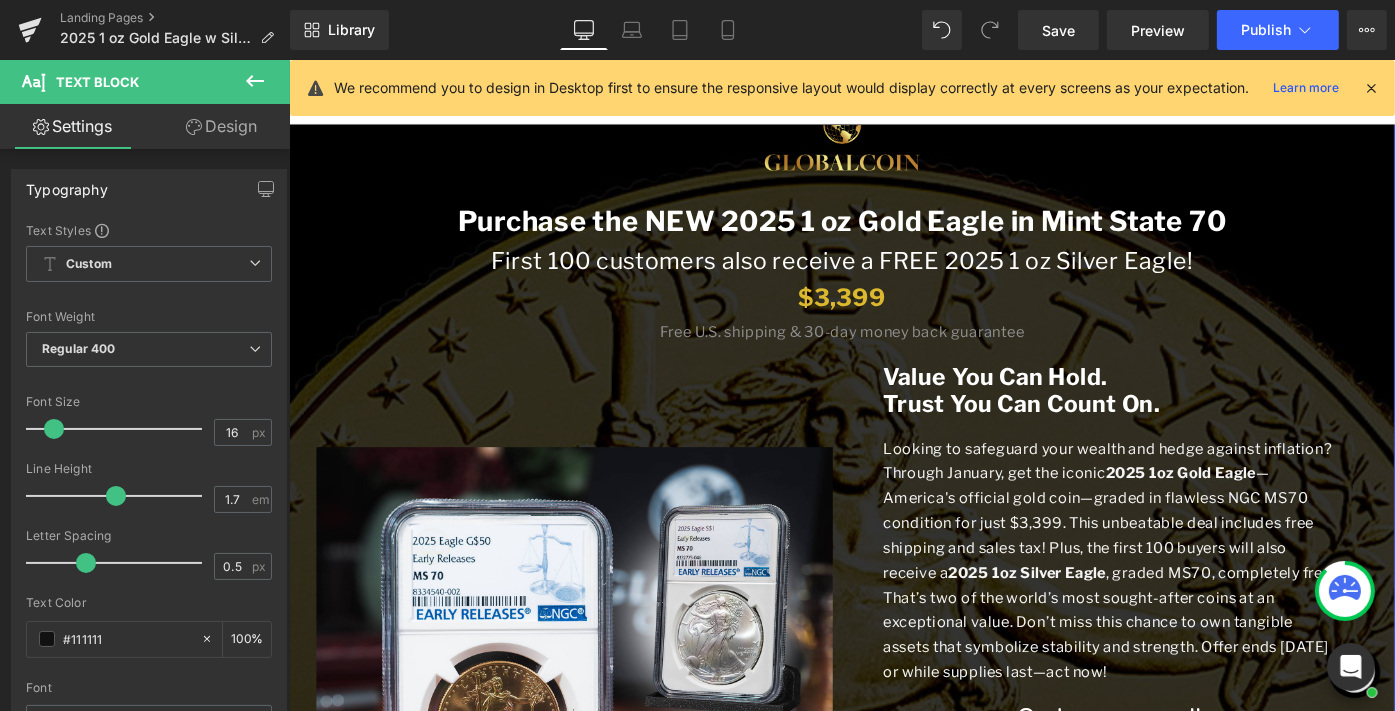 scroll, scrollTop: 0, scrollLeft: 0, axis: both 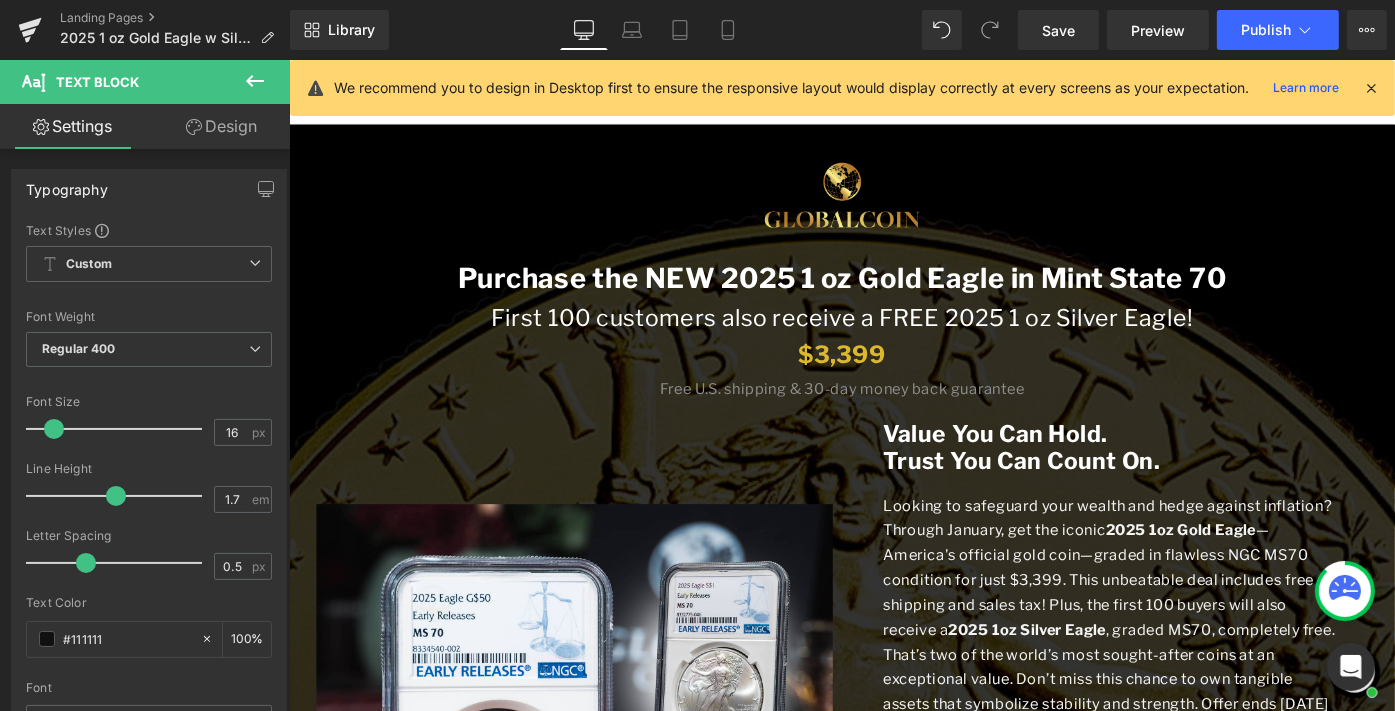 click at bounding box center [1371, 88] 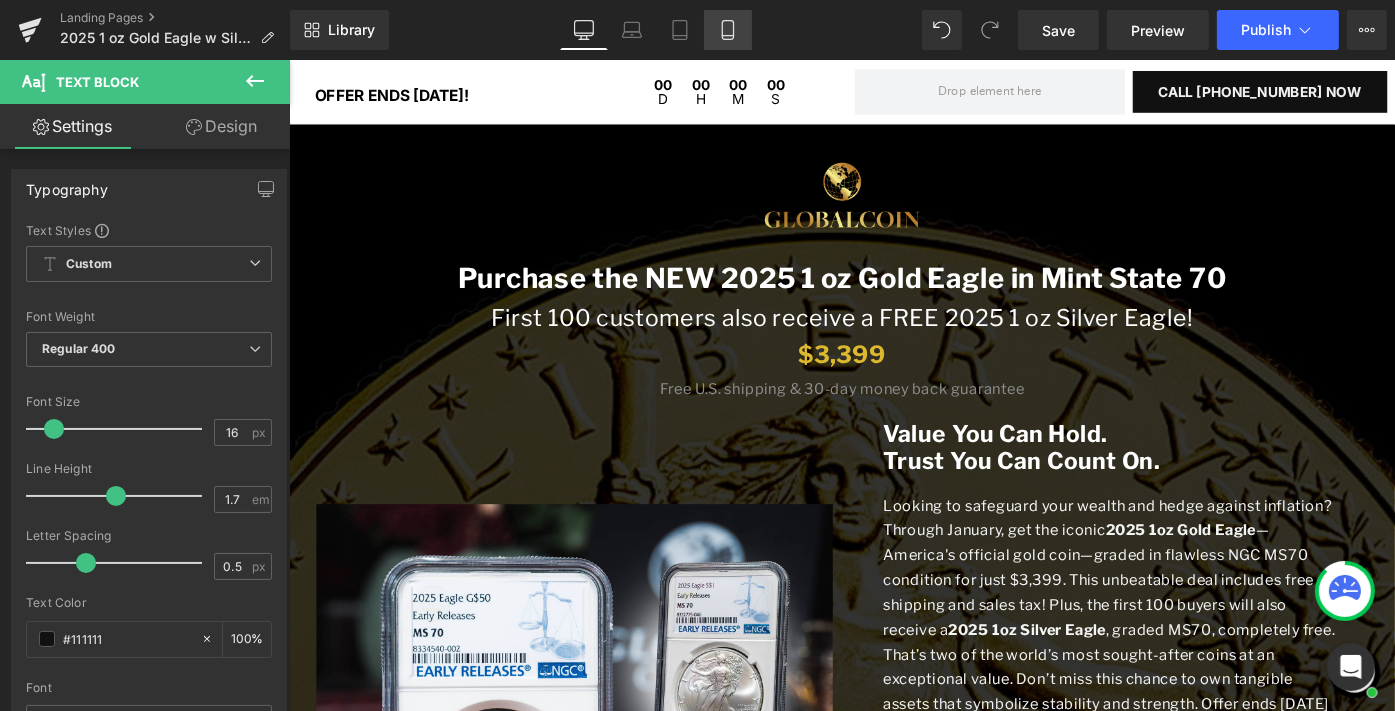click 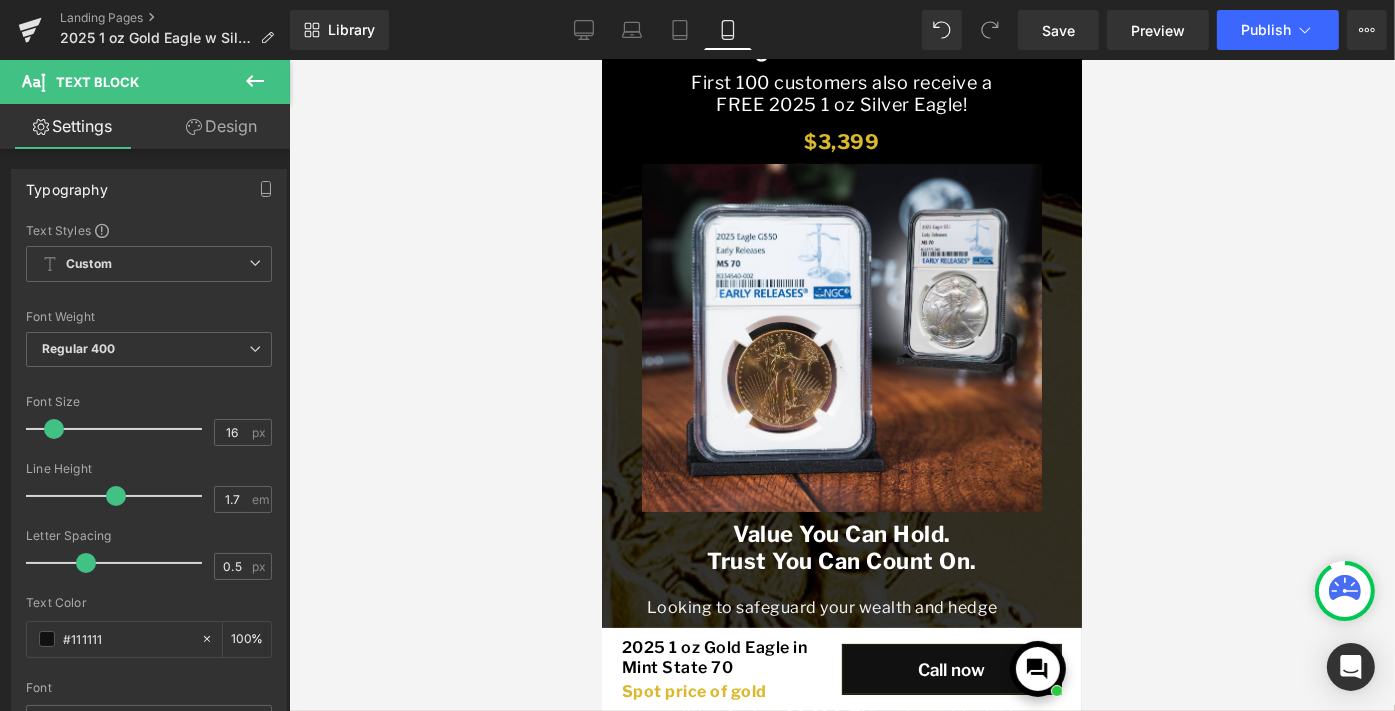 scroll, scrollTop: 0, scrollLeft: 0, axis: both 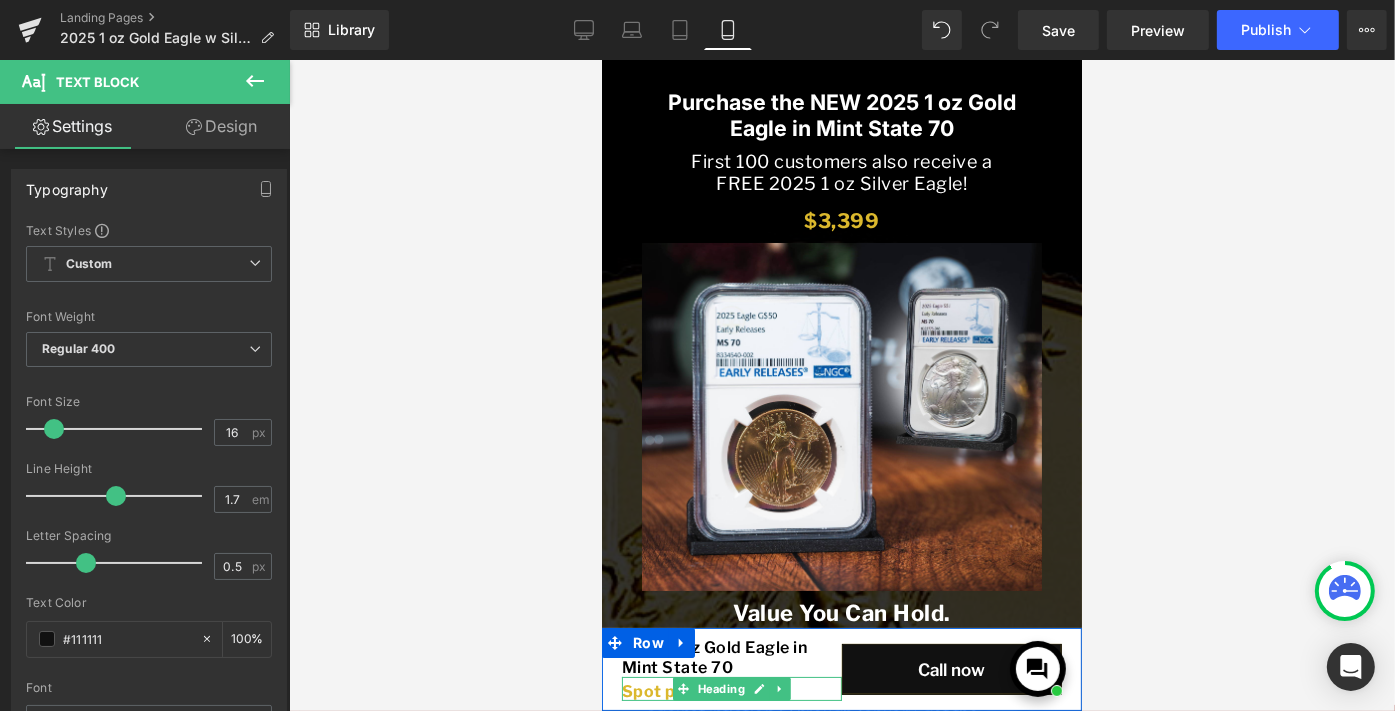 click on "Spot price of gold" at bounding box center [693, 690] 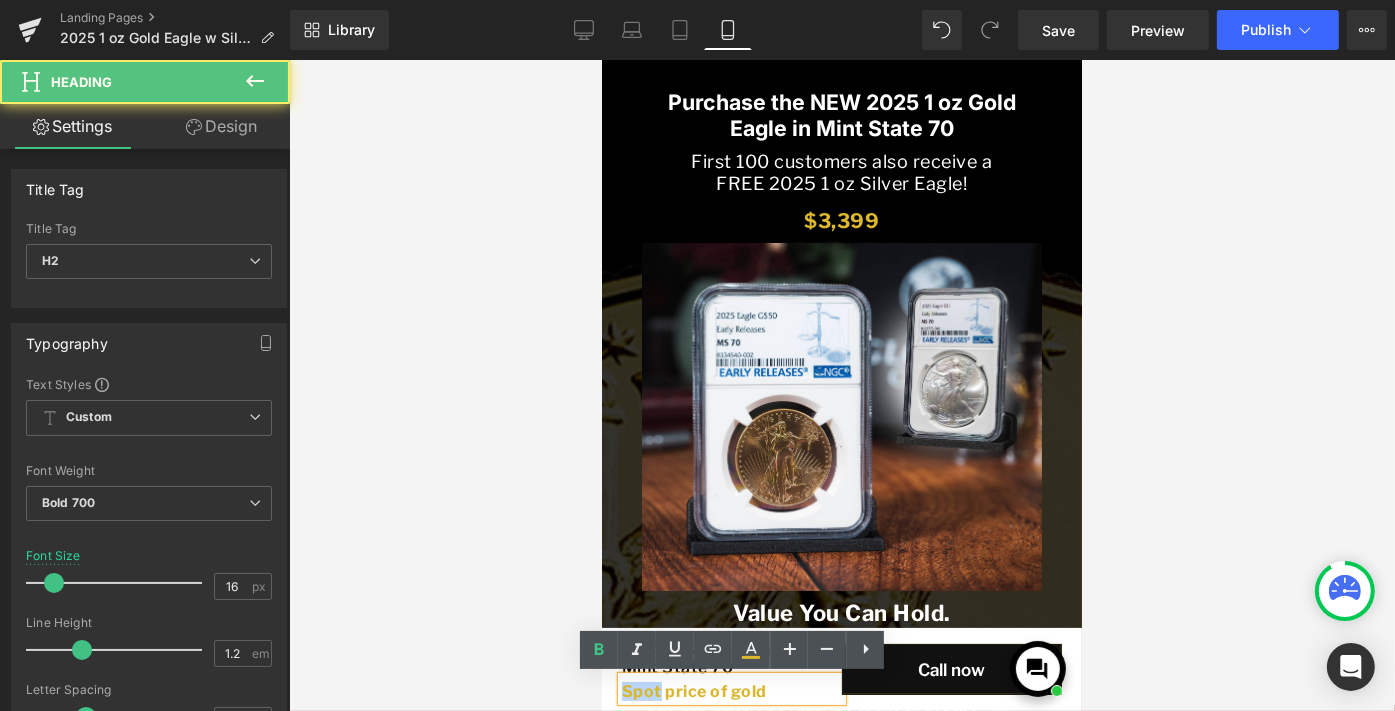 click on "Spot price of gold" at bounding box center [693, 690] 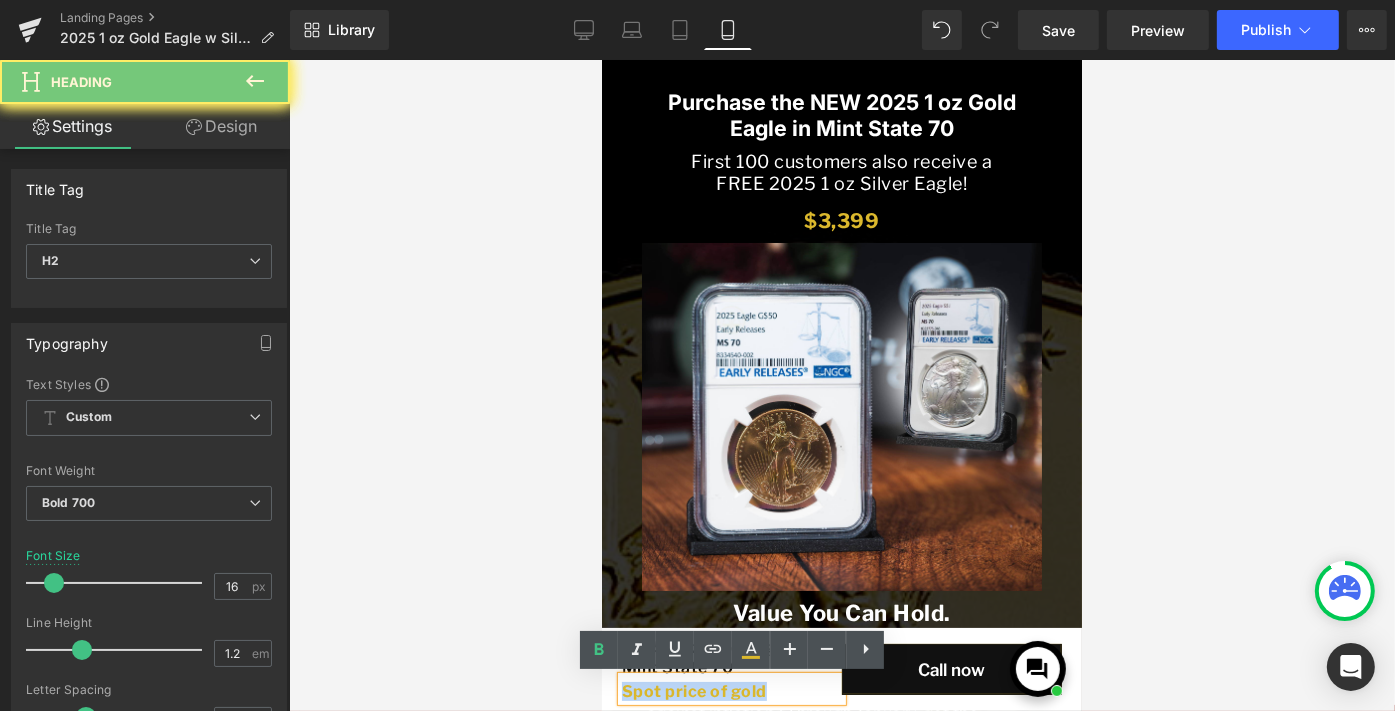click on "Spot price of gold" at bounding box center (693, 690) 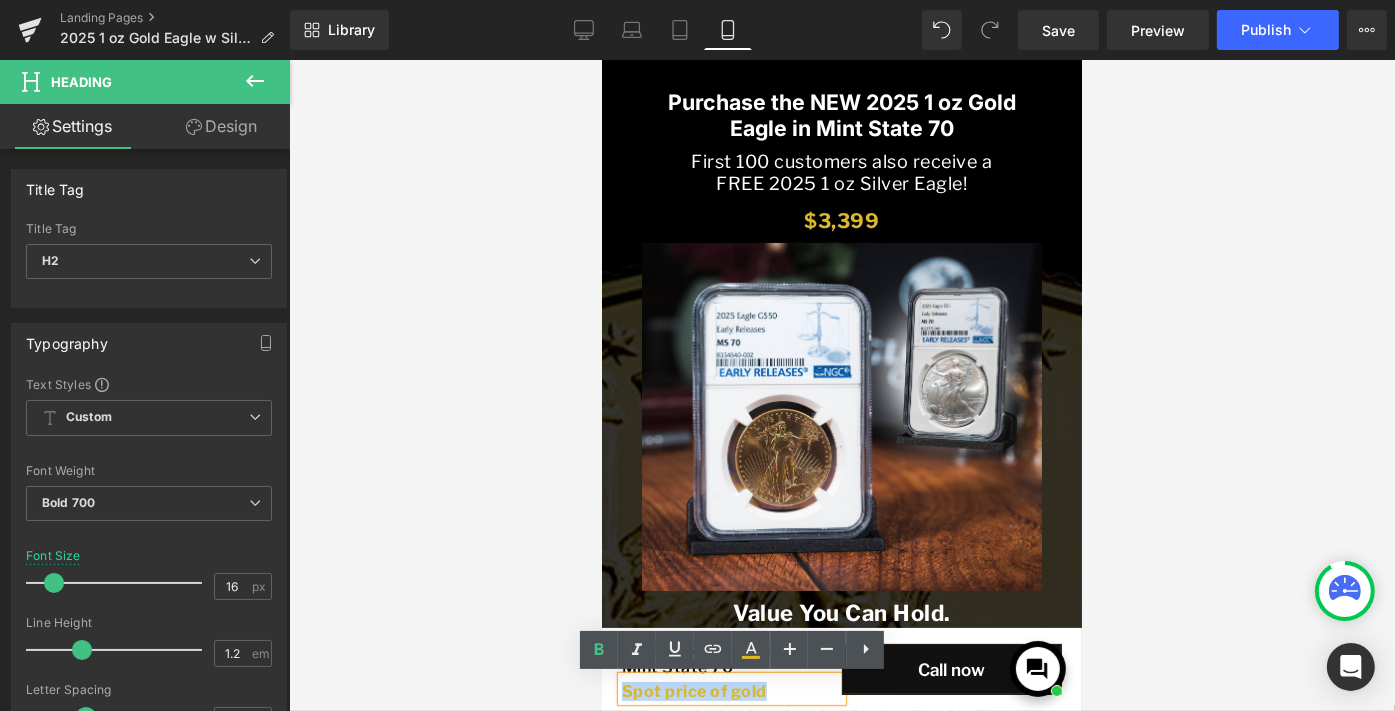 type 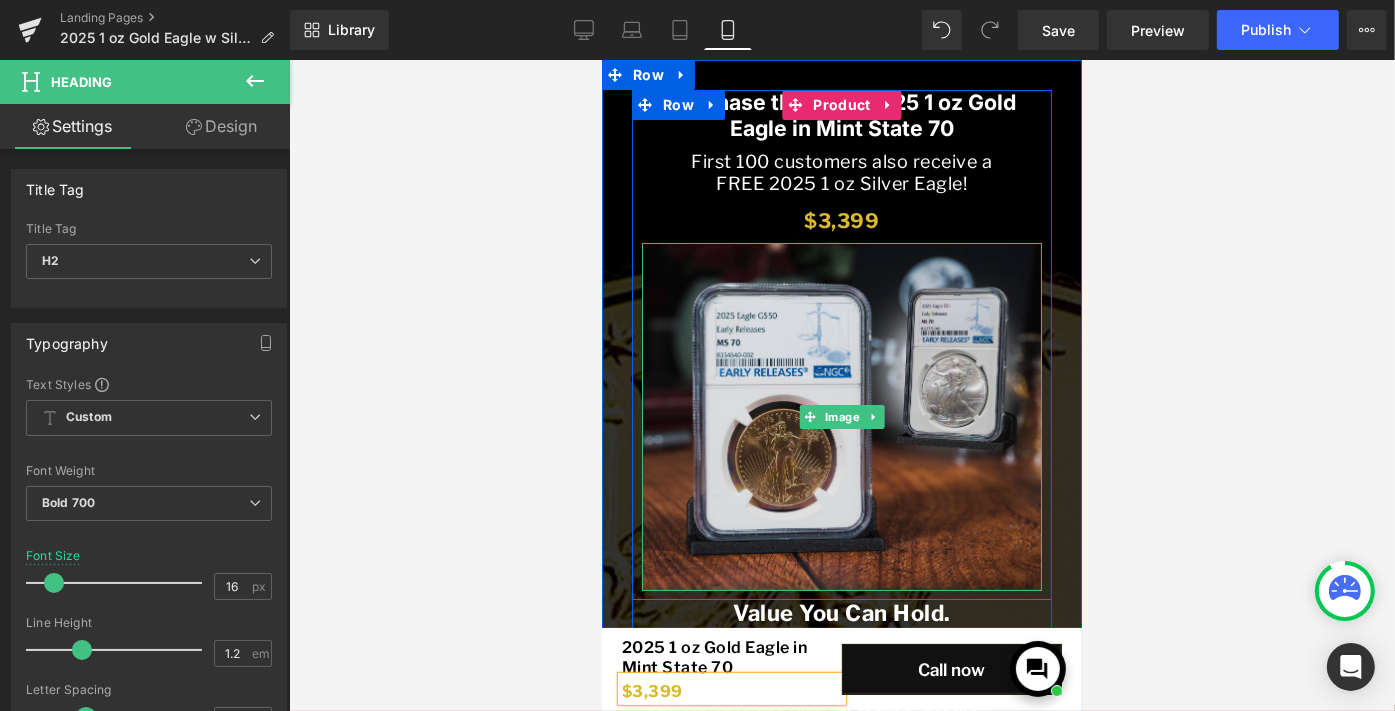 click at bounding box center [841, 416] 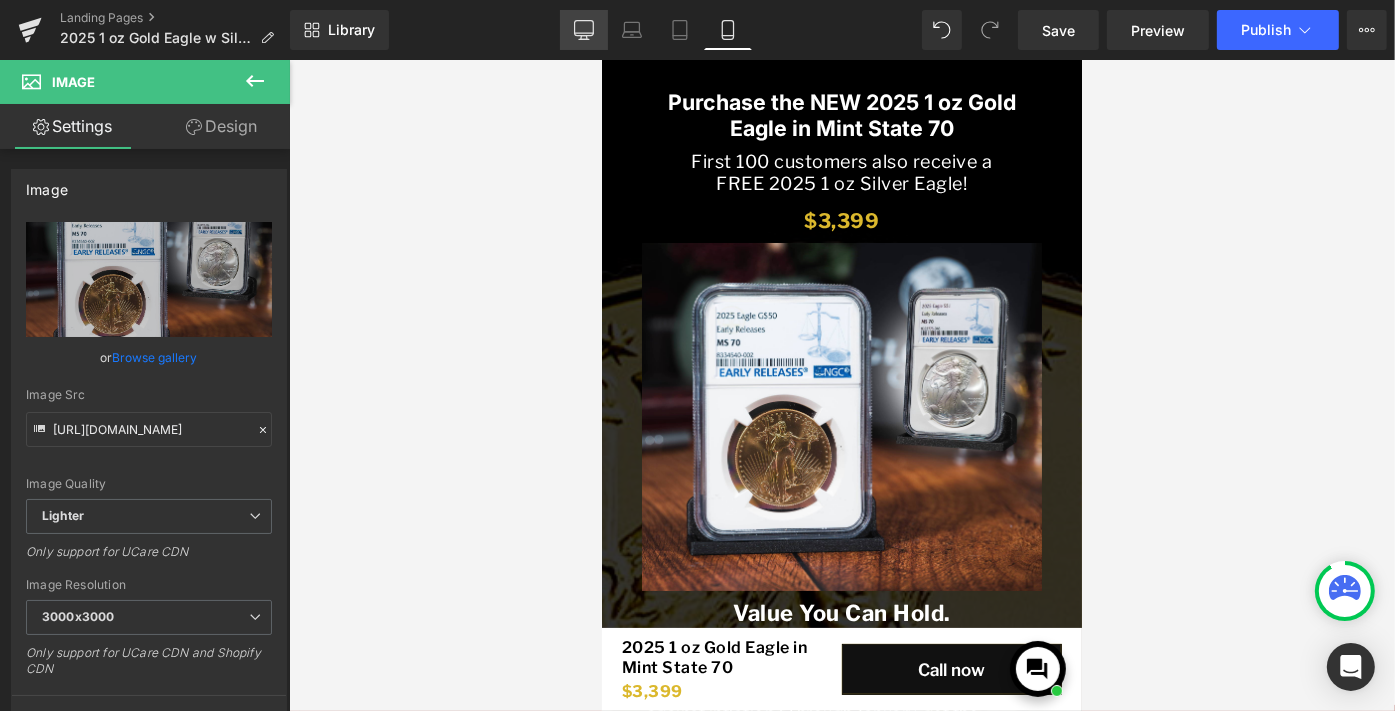 click 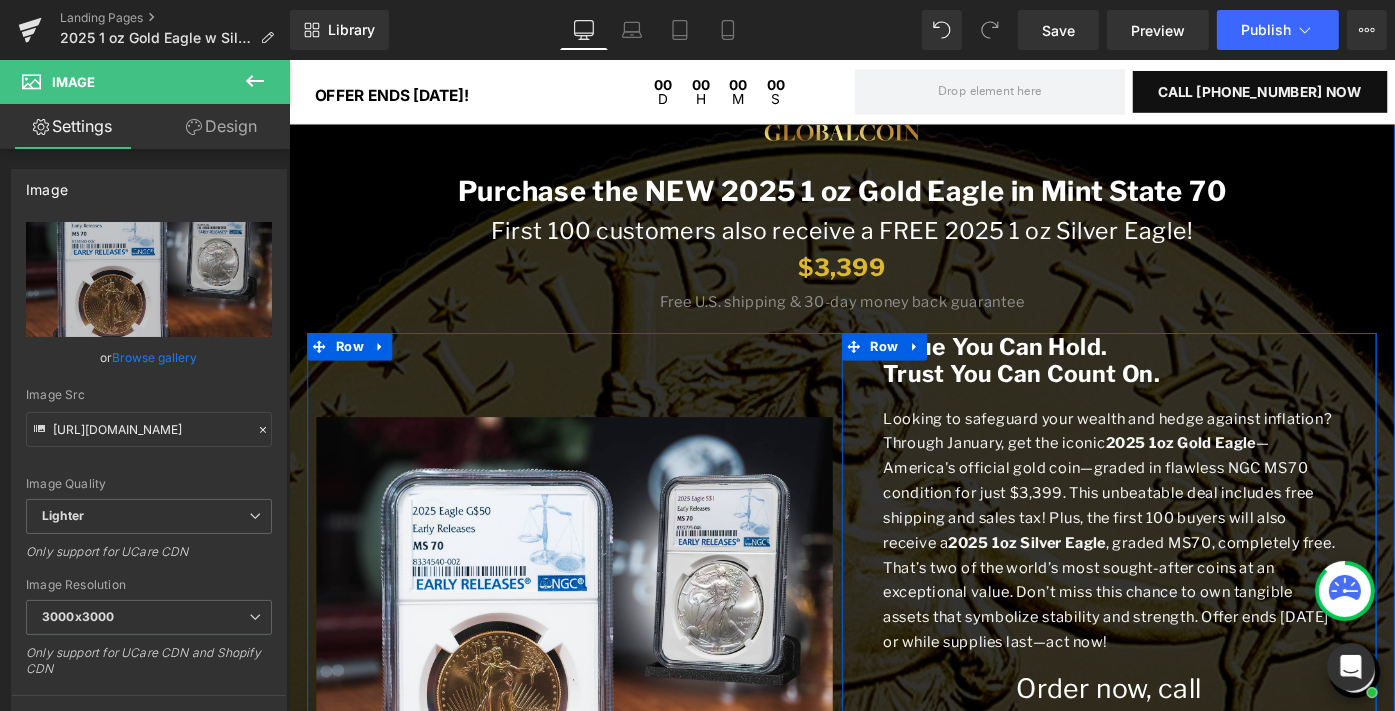 scroll, scrollTop: 0, scrollLeft: 0, axis: both 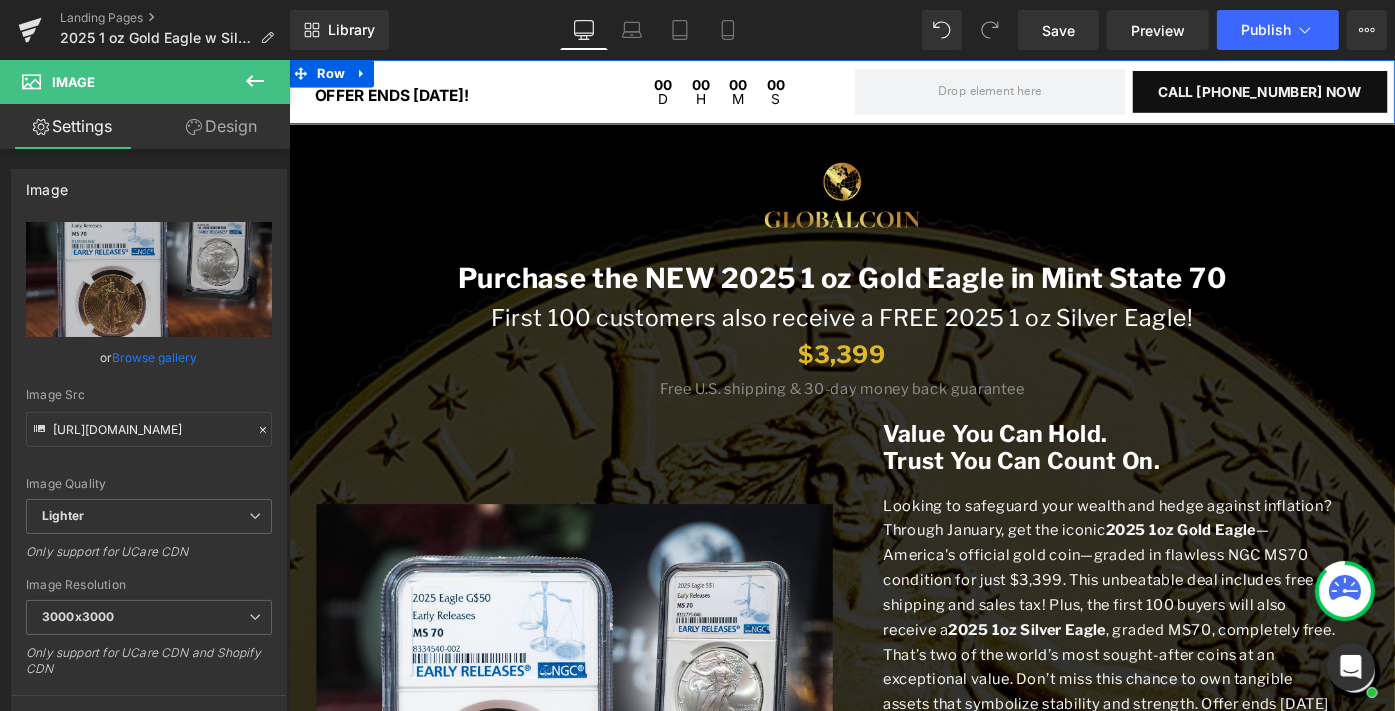 click on "OFFER ENDS [DATE]!" at bounding box center (400, 98) 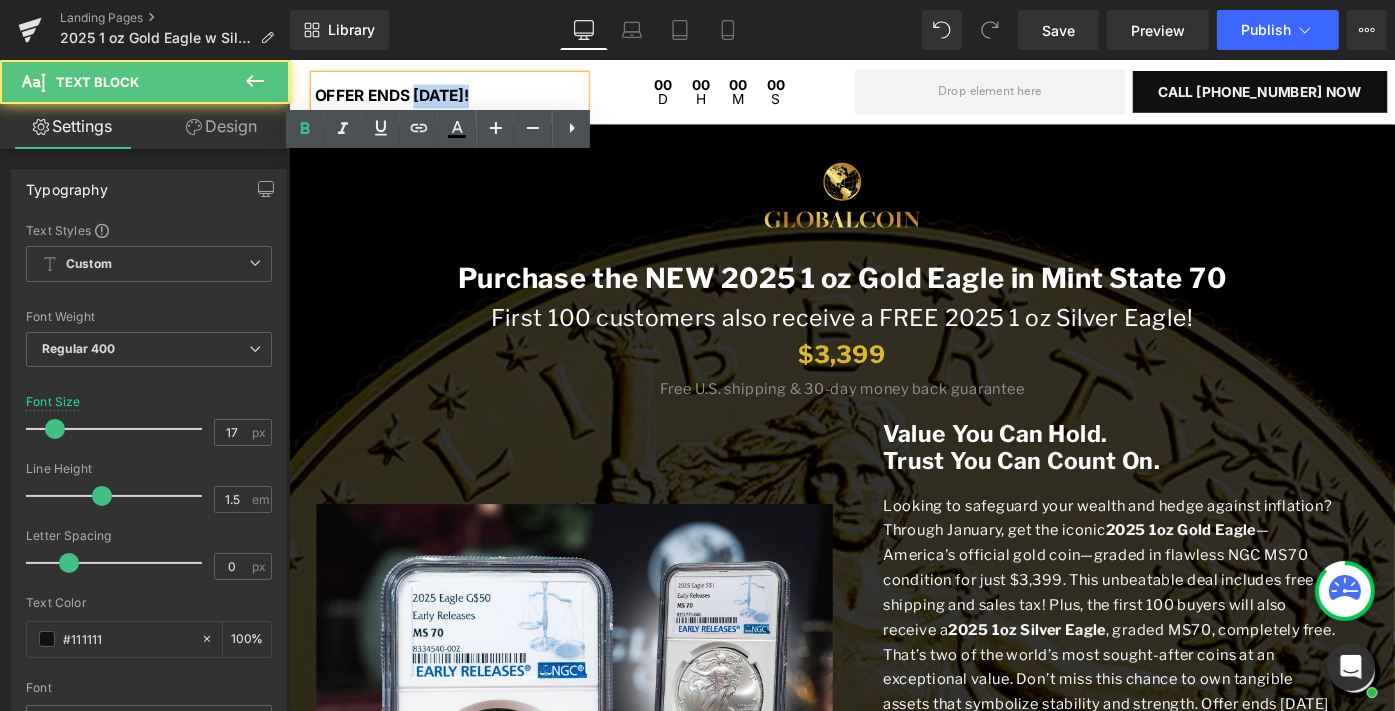 drag, startPoint x: 487, startPoint y: 96, endPoint x: 429, endPoint y: 98, distance: 58.034473 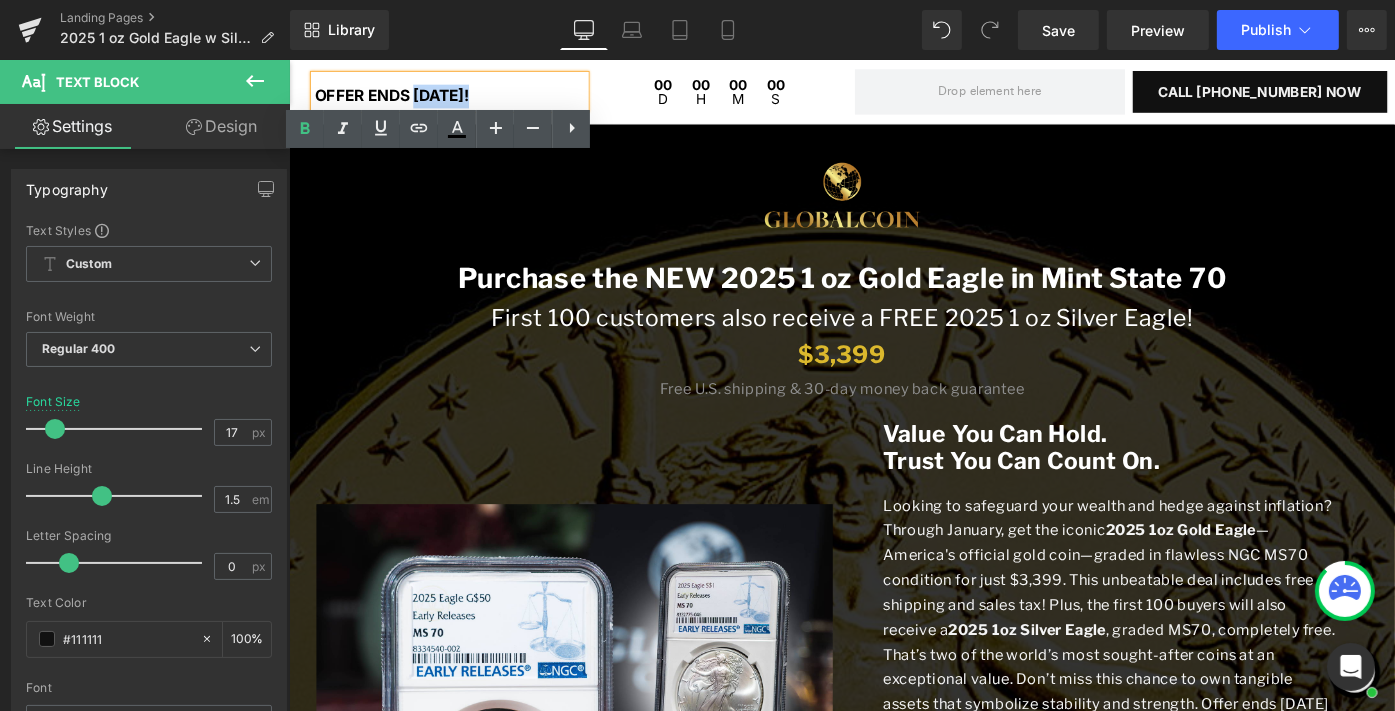 type 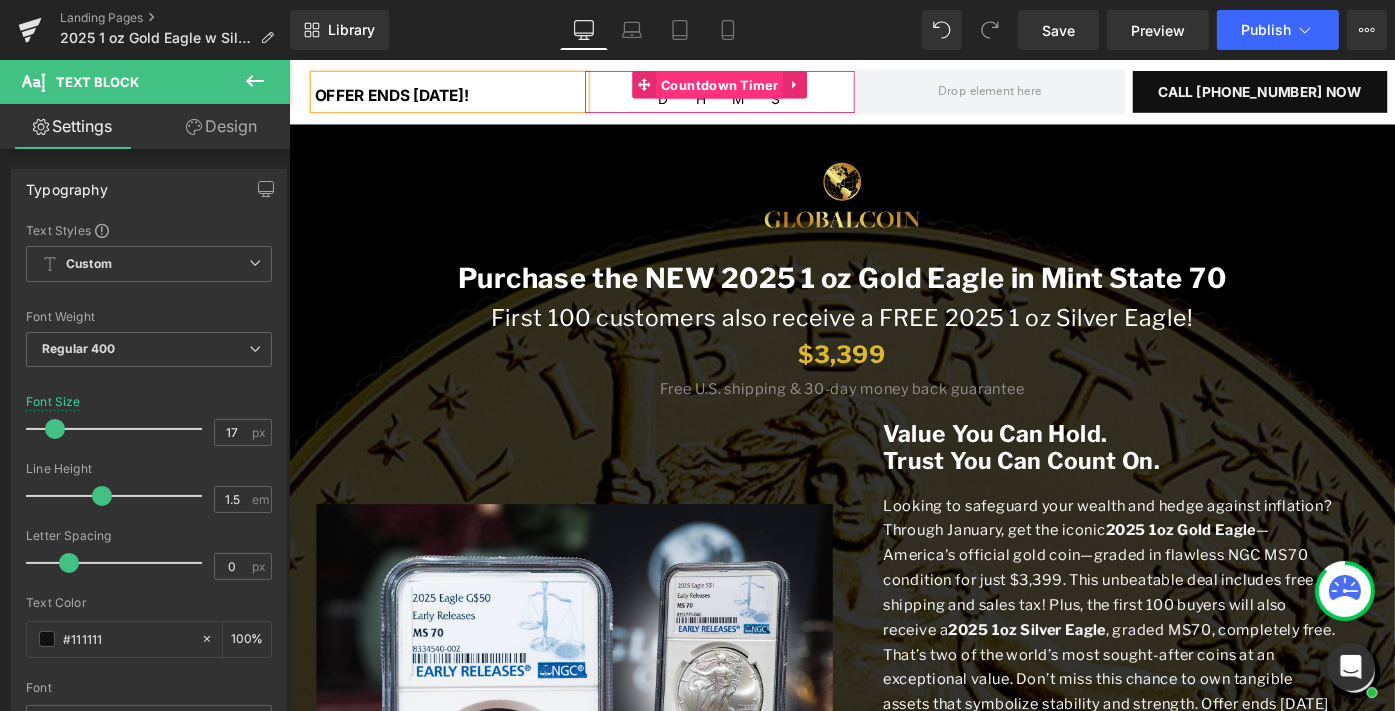 click on "Countdown Timer" at bounding box center [759, 87] 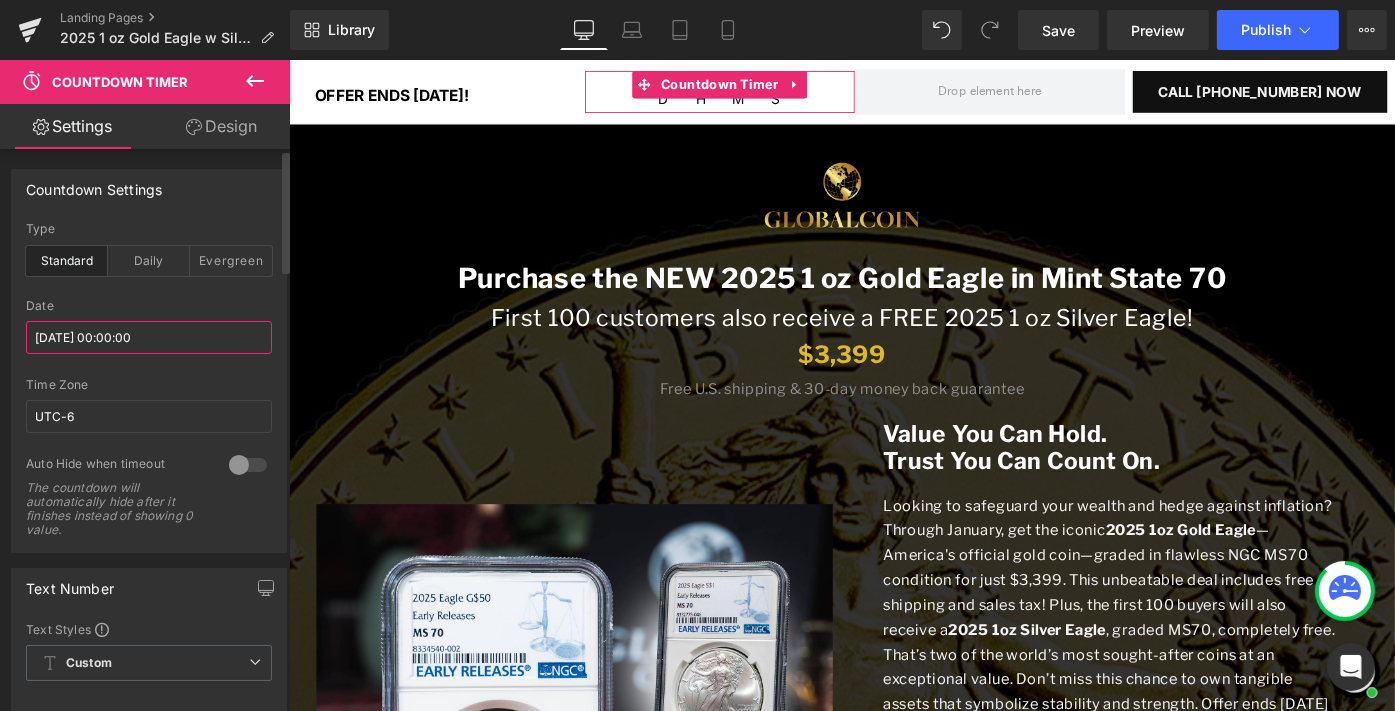 click on "[DATE] 00:00:00" at bounding box center [149, 337] 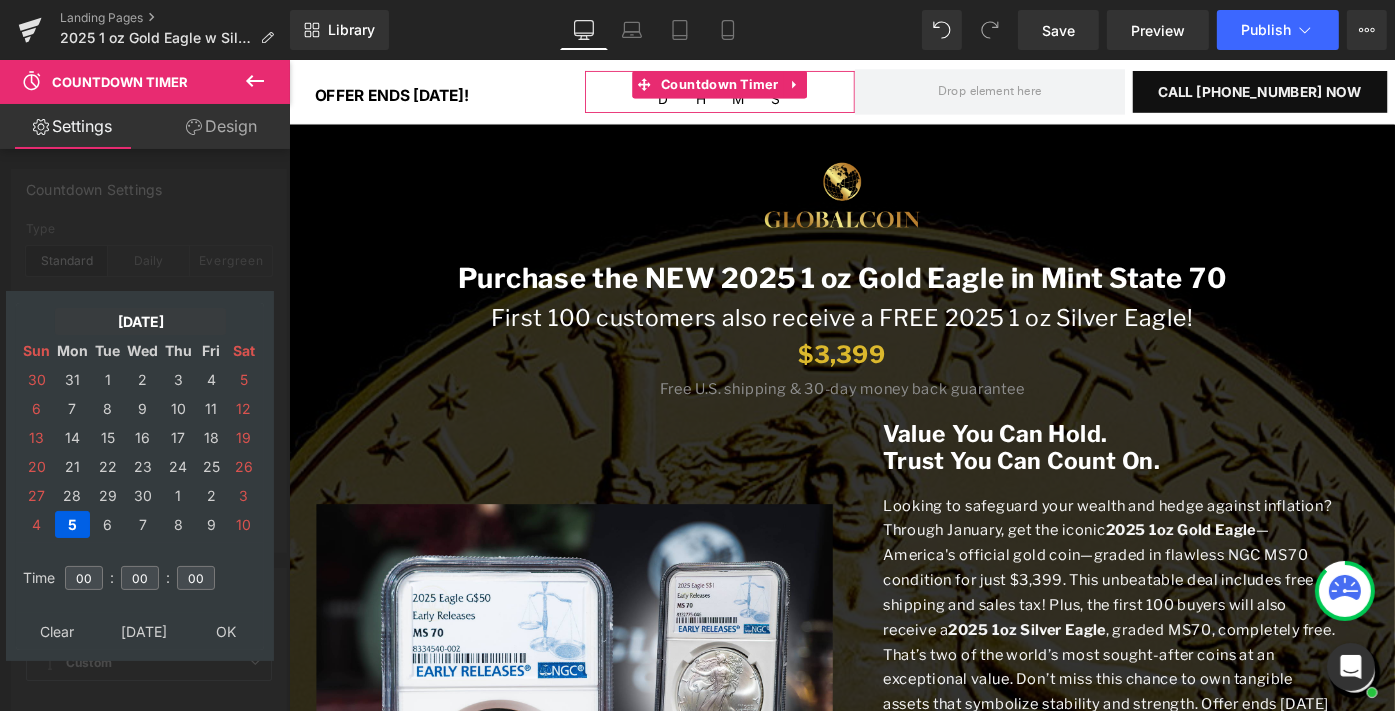 click on "[DATE]" at bounding box center (140, 321) 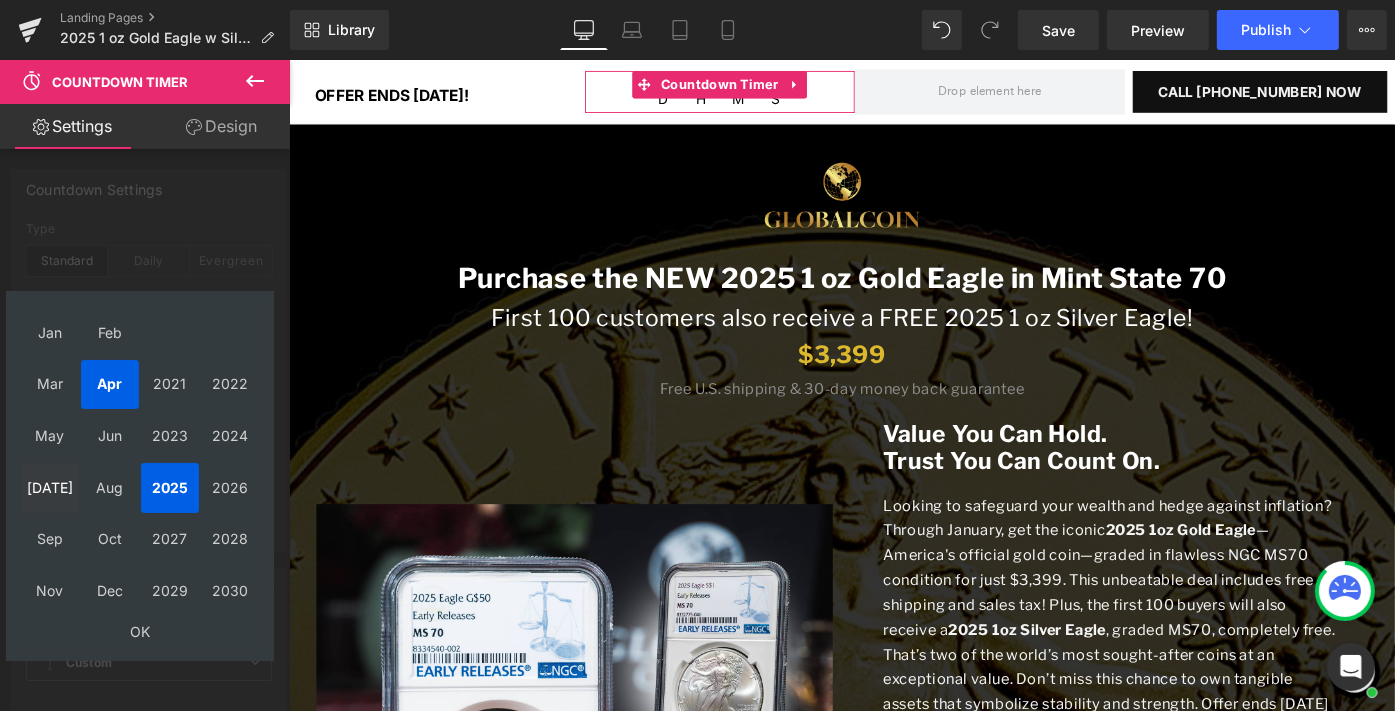 click on "[DATE]" at bounding box center [50, 488] 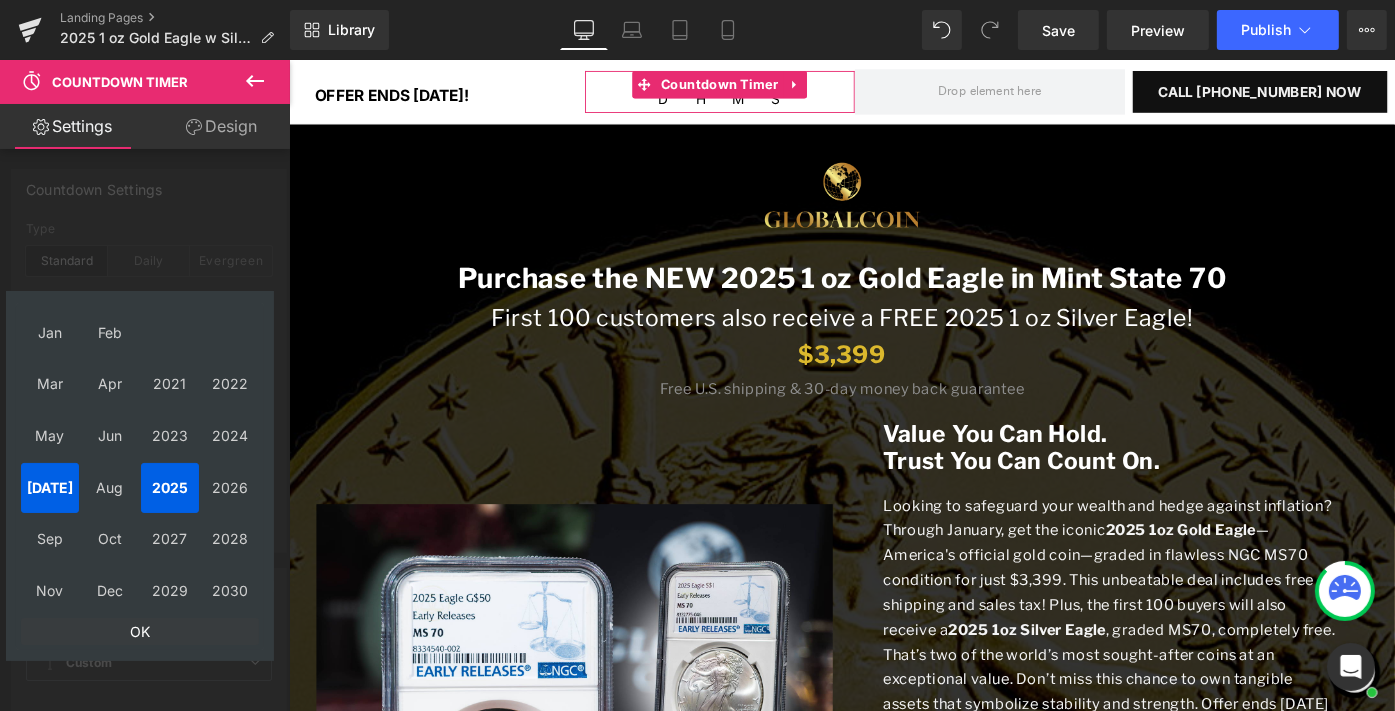click on "OK" at bounding box center (140, 631) 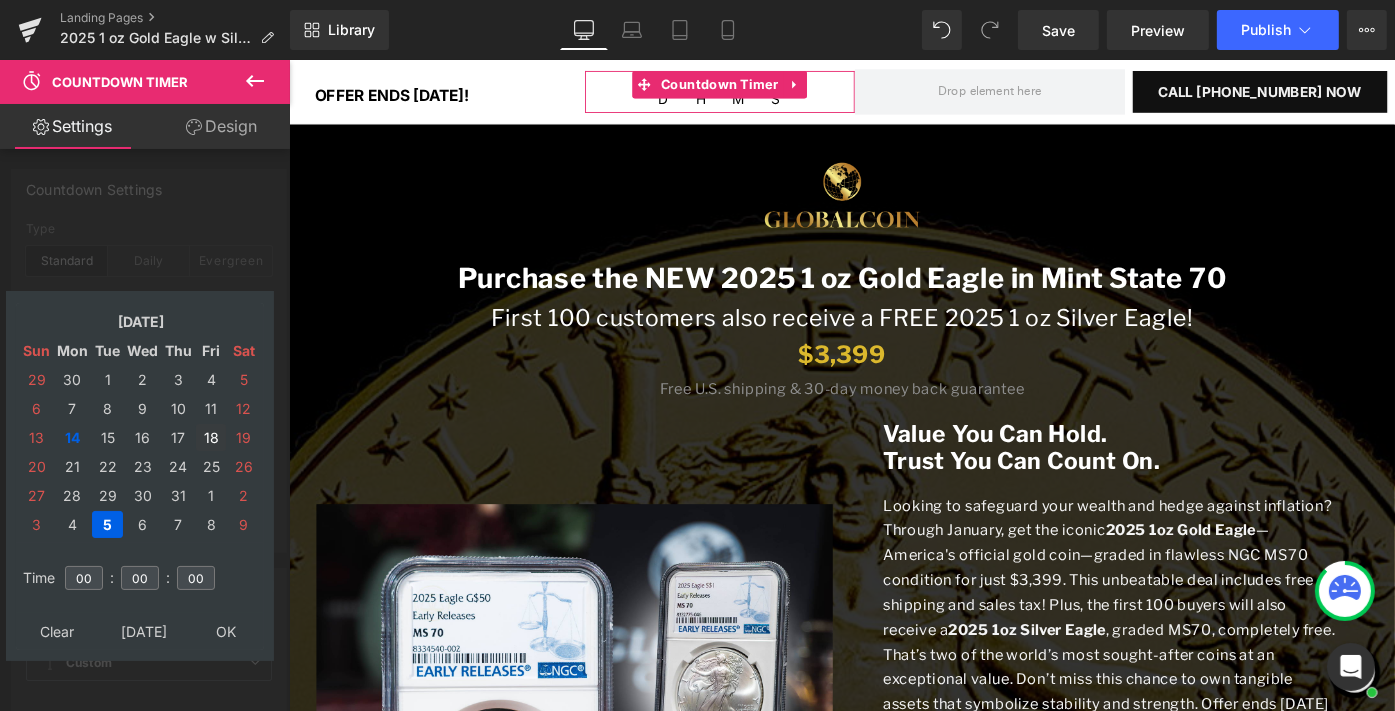 click on "18" at bounding box center (211, 437) 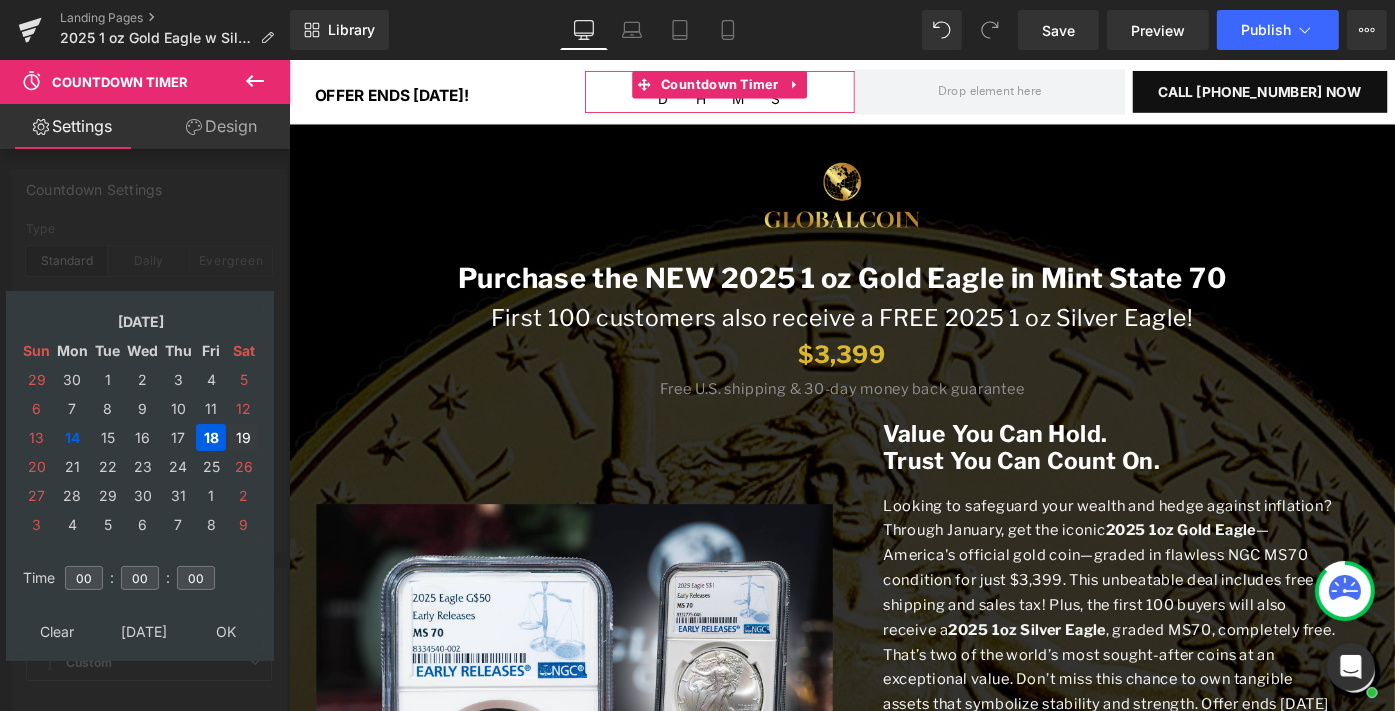 click on "19" at bounding box center [243, 437] 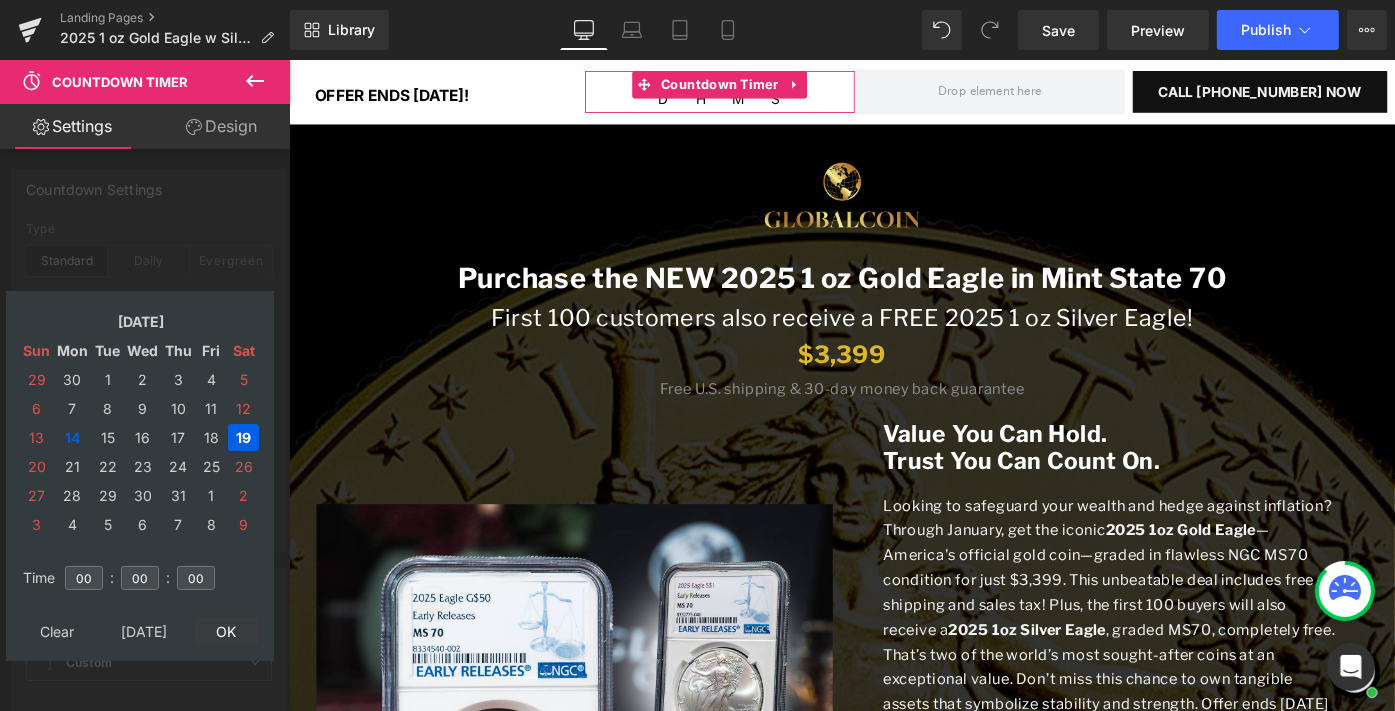 type on "[DATE] 00:00:00" 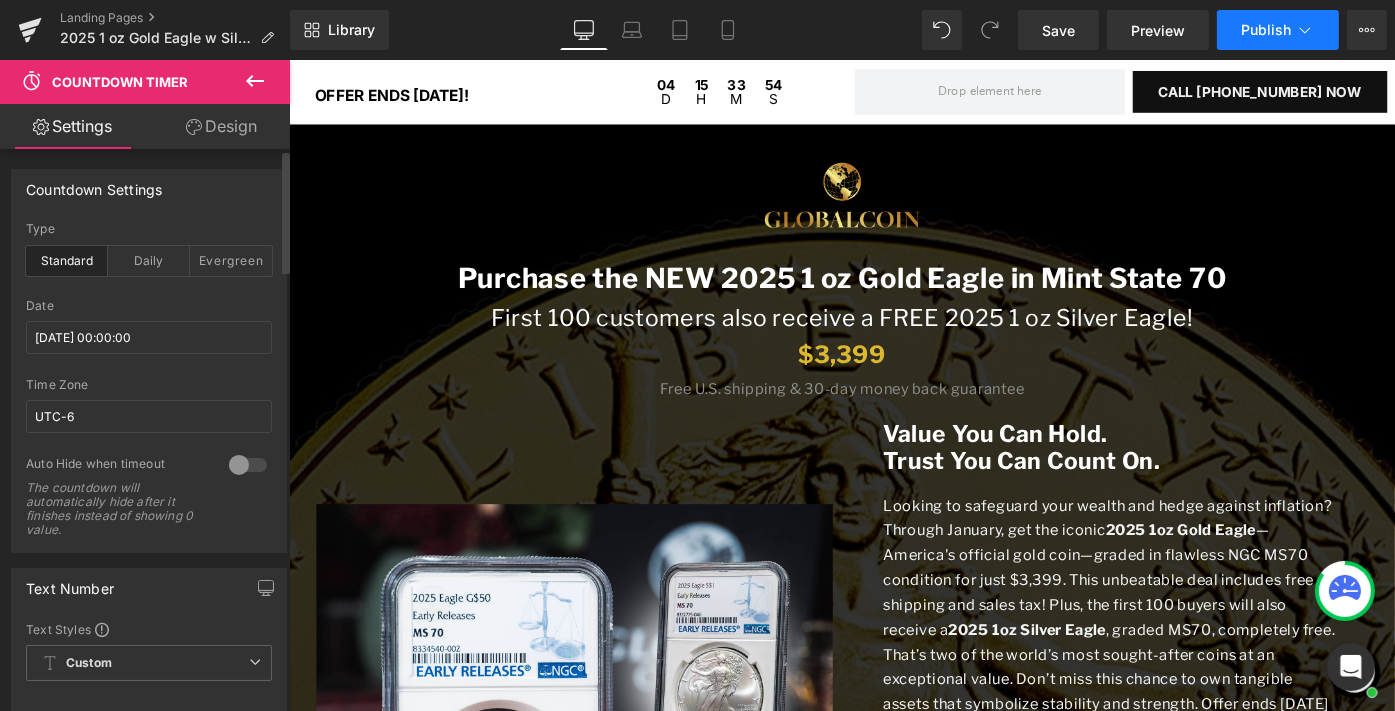 click on "Publish" at bounding box center [1266, 30] 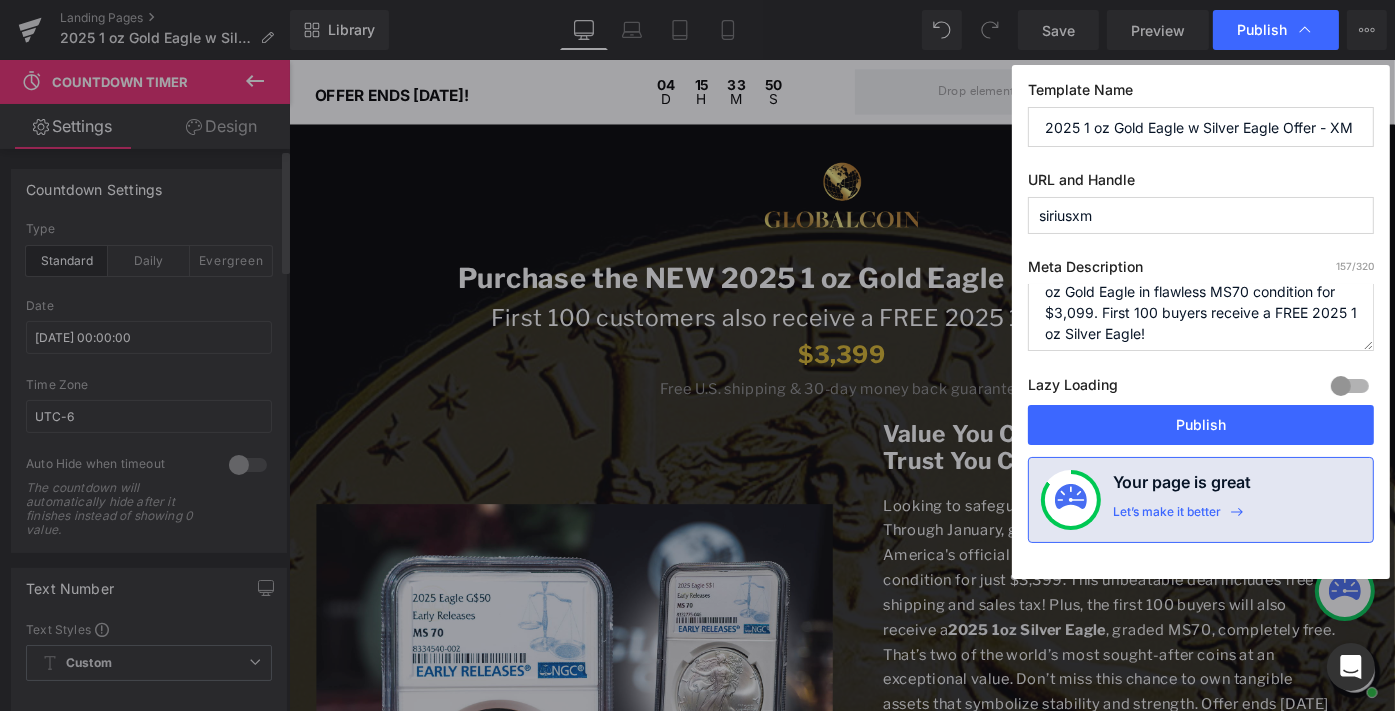 scroll, scrollTop: 40, scrollLeft: 0, axis: vertical 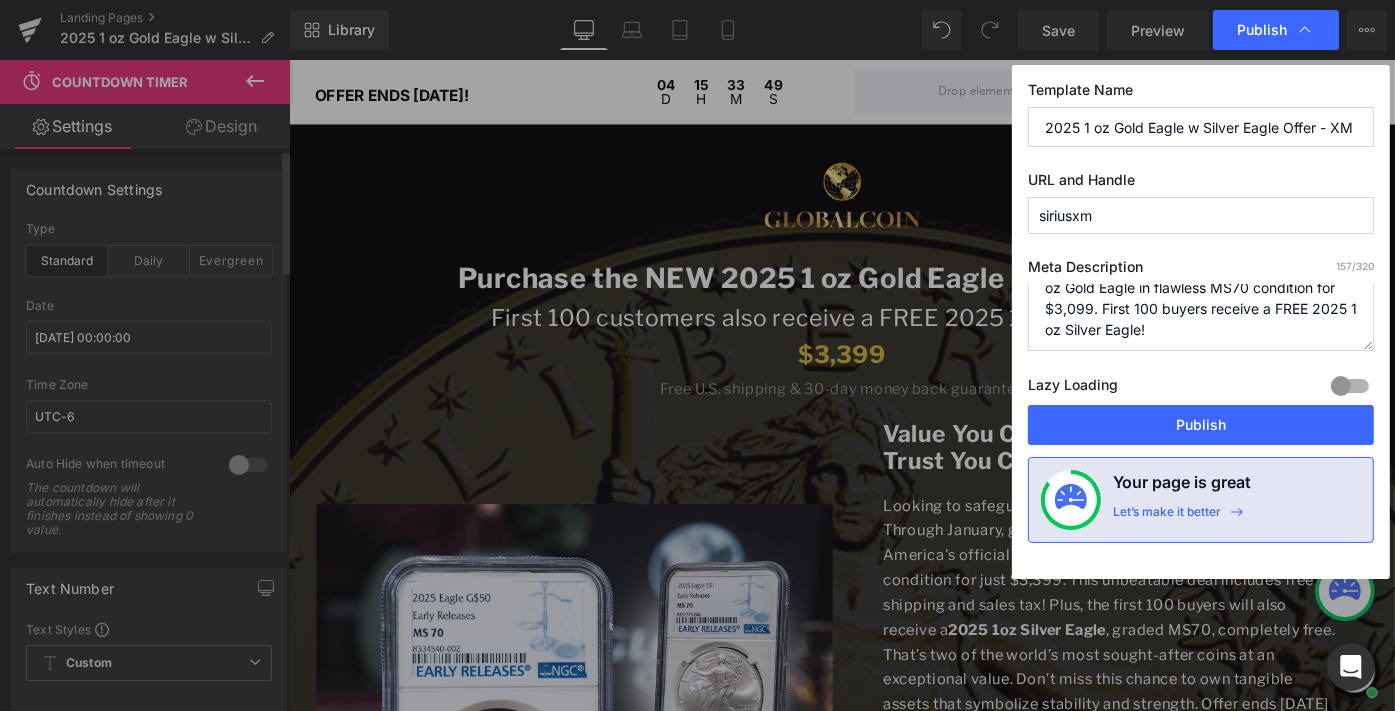 click on "Get Limited-time offer with free shipping for 1 oz Gold Eagle in flawless MS70 condition for $3,099. First 100 buyers receive a FREE 2025 1 oz Silver Eagle!" at bounding box center [1201, 317] 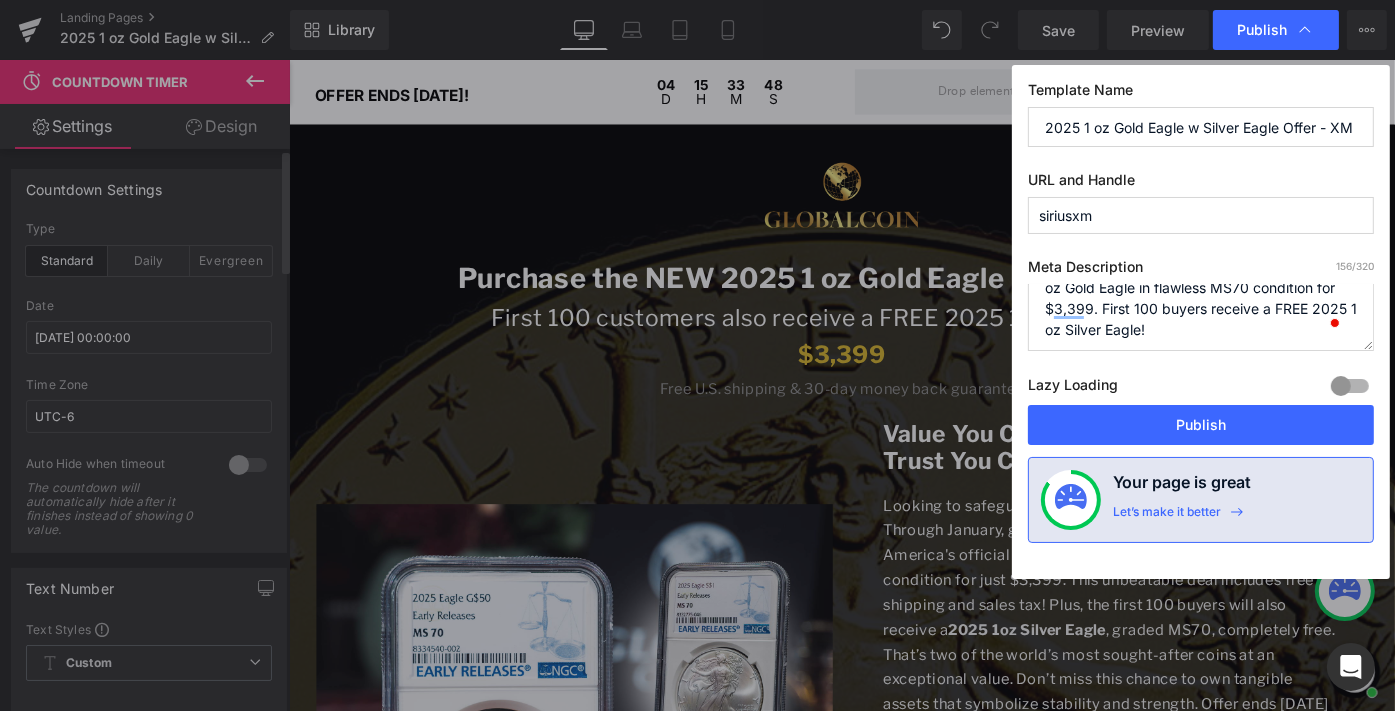 scroll, scrollTop: 40, scrollLeft: 0, axis: vertical 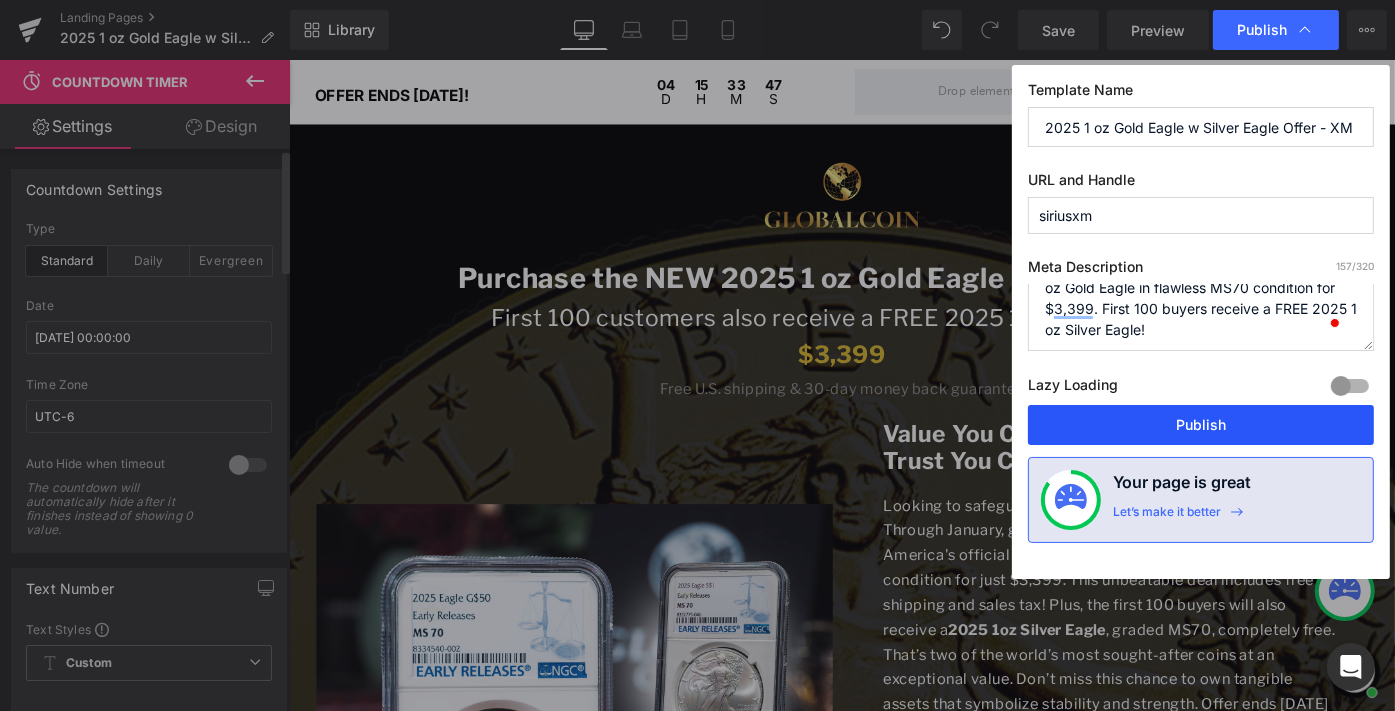 type on "Get Limited-time offer with free shipping for 1 oz Gold Eagle in flawless MS70 condition for $3,399. First 100 buyers receive a FREE 2025 1 oz Silver Eagle!" 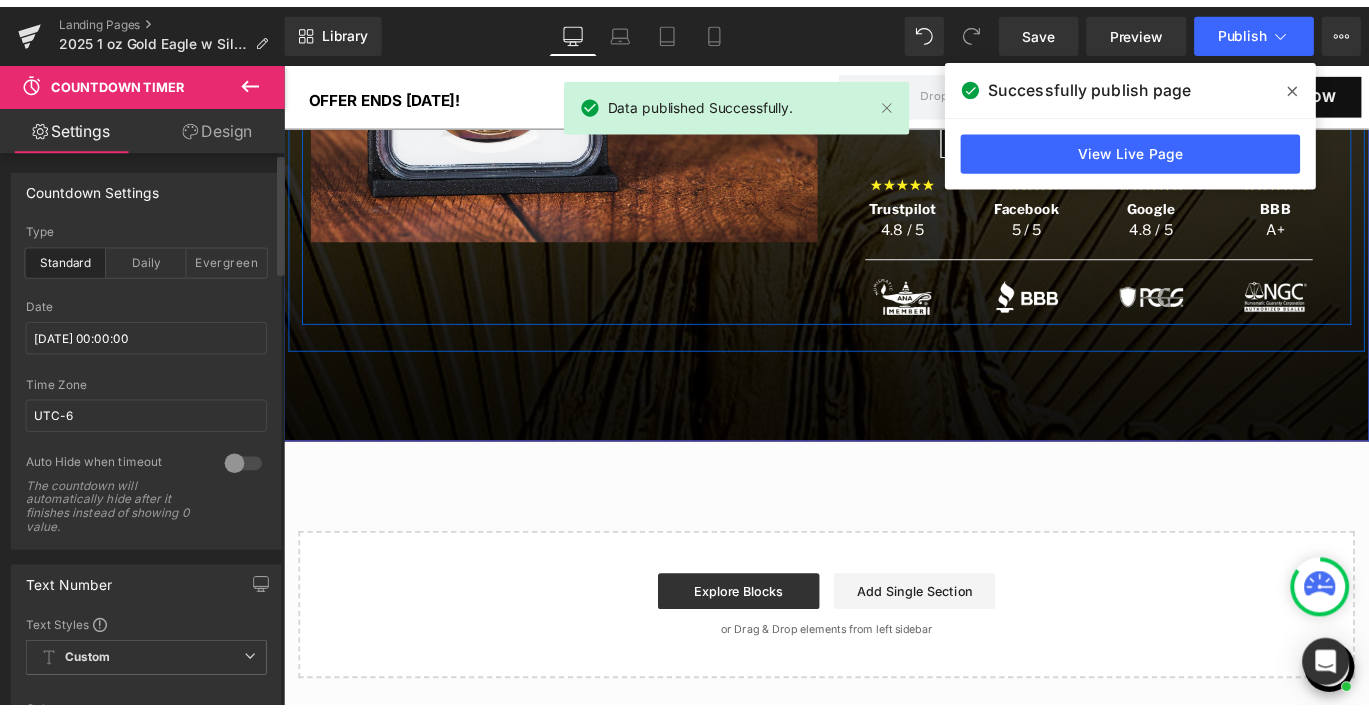 scroll, scrollTop: 0, scrollLeft: 0, axis: both 